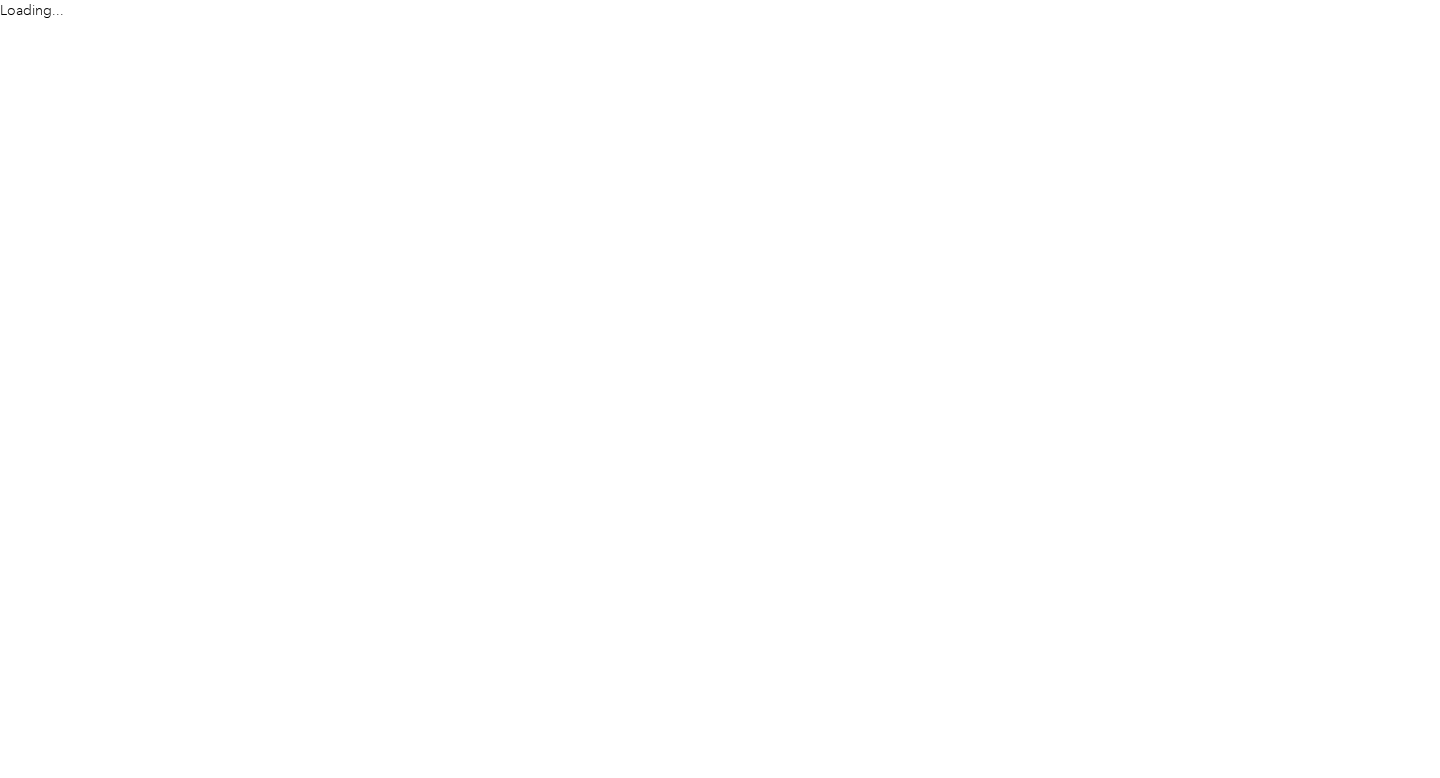 scroll, scrollTop: 0, scrollLeft: 0, axis: both 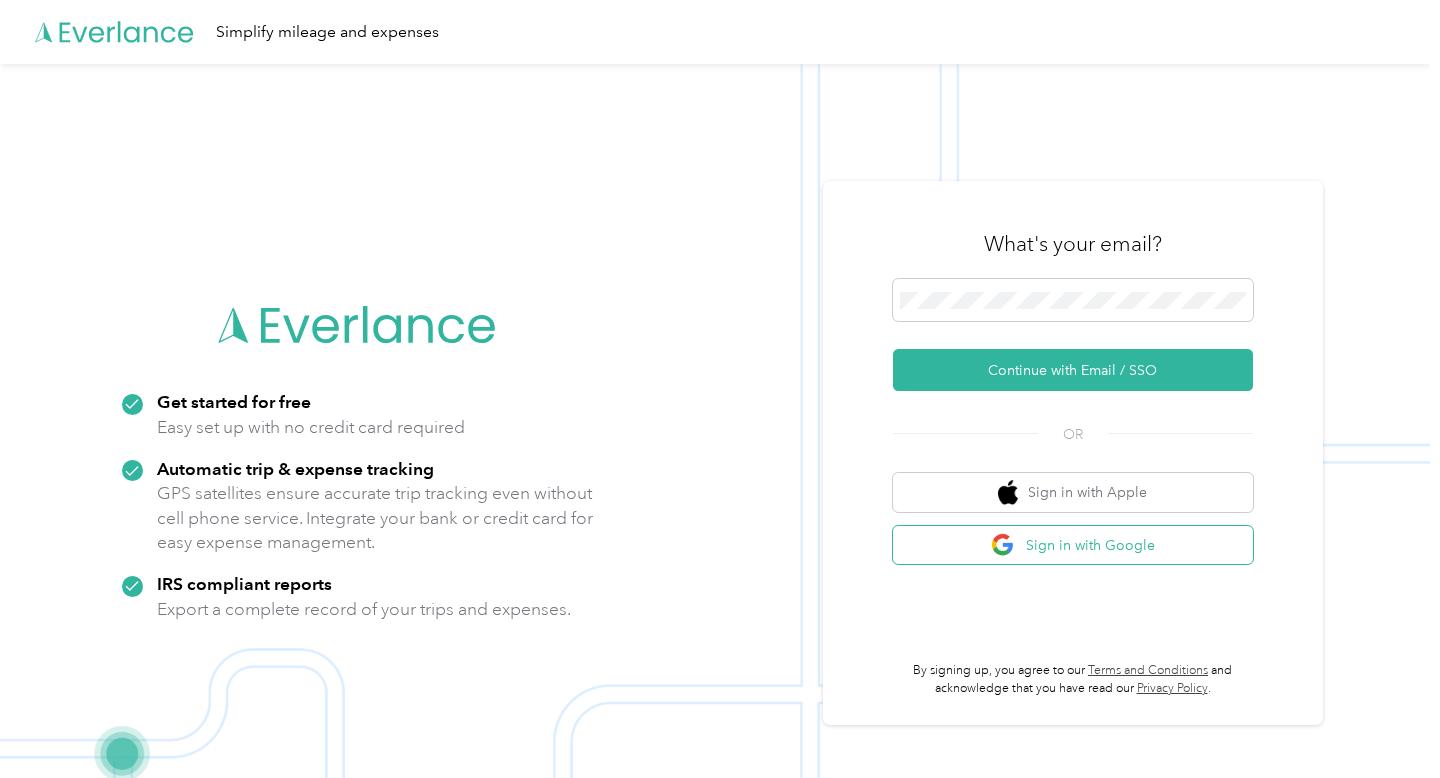 click on "Sign in with Google" at bounding box center (1073, 545) 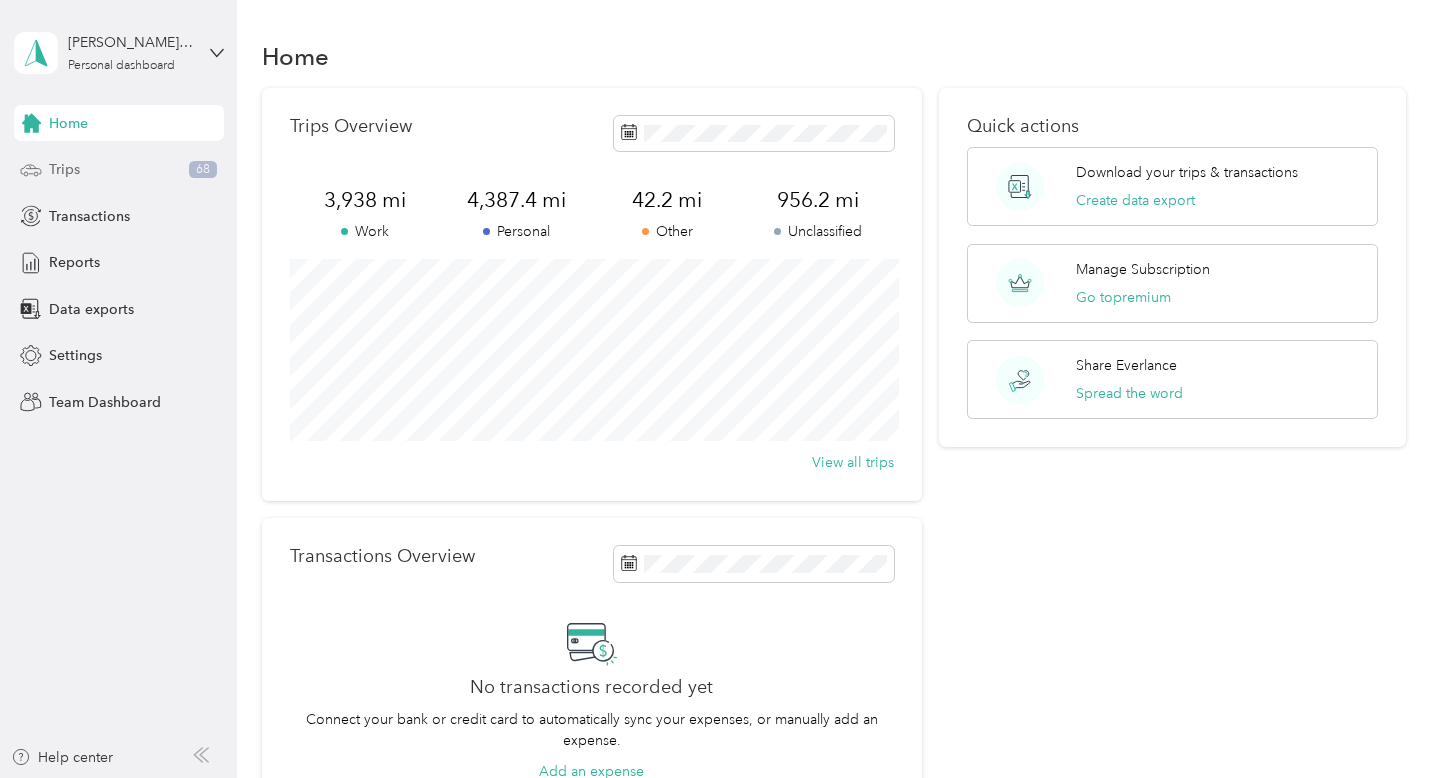 click on "Trips" at bounding box center [64, 169] 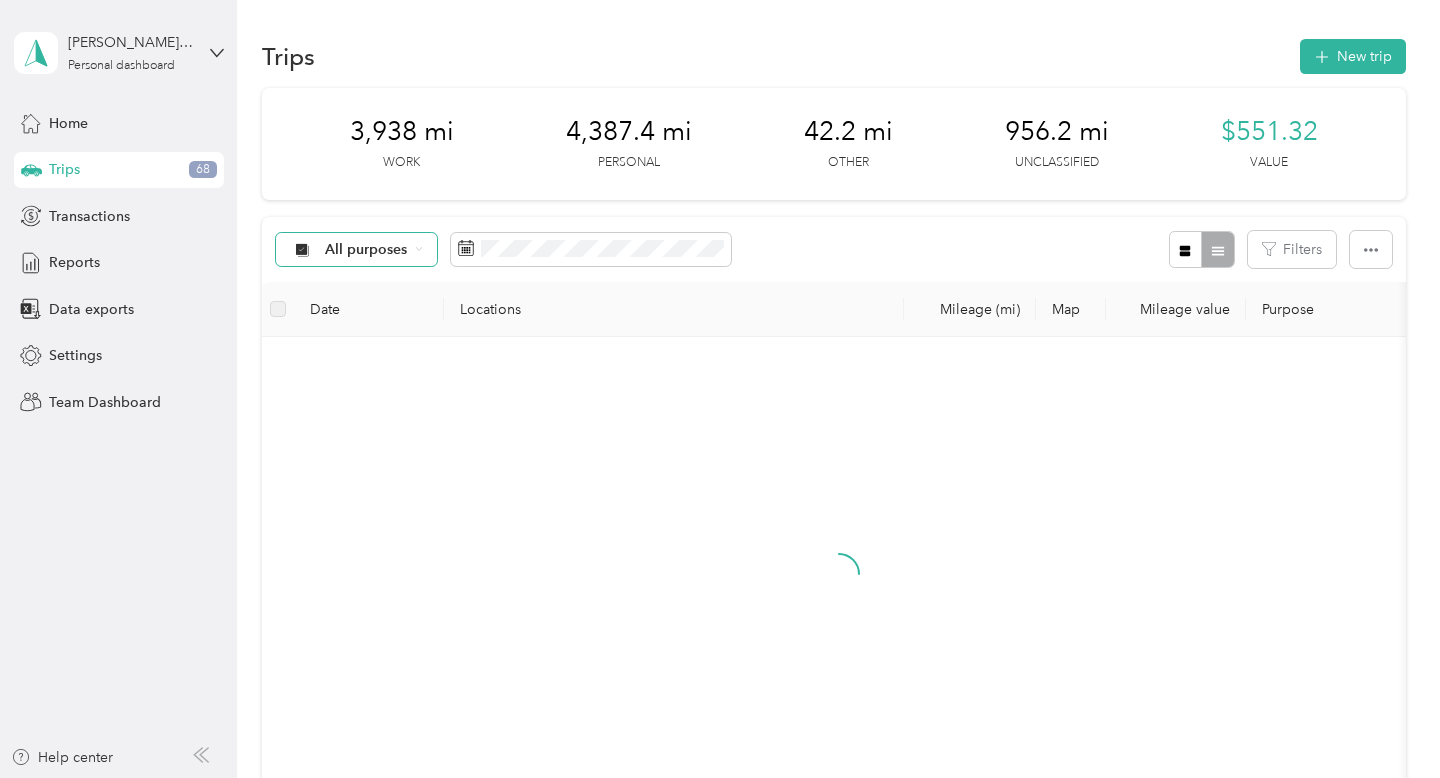 click 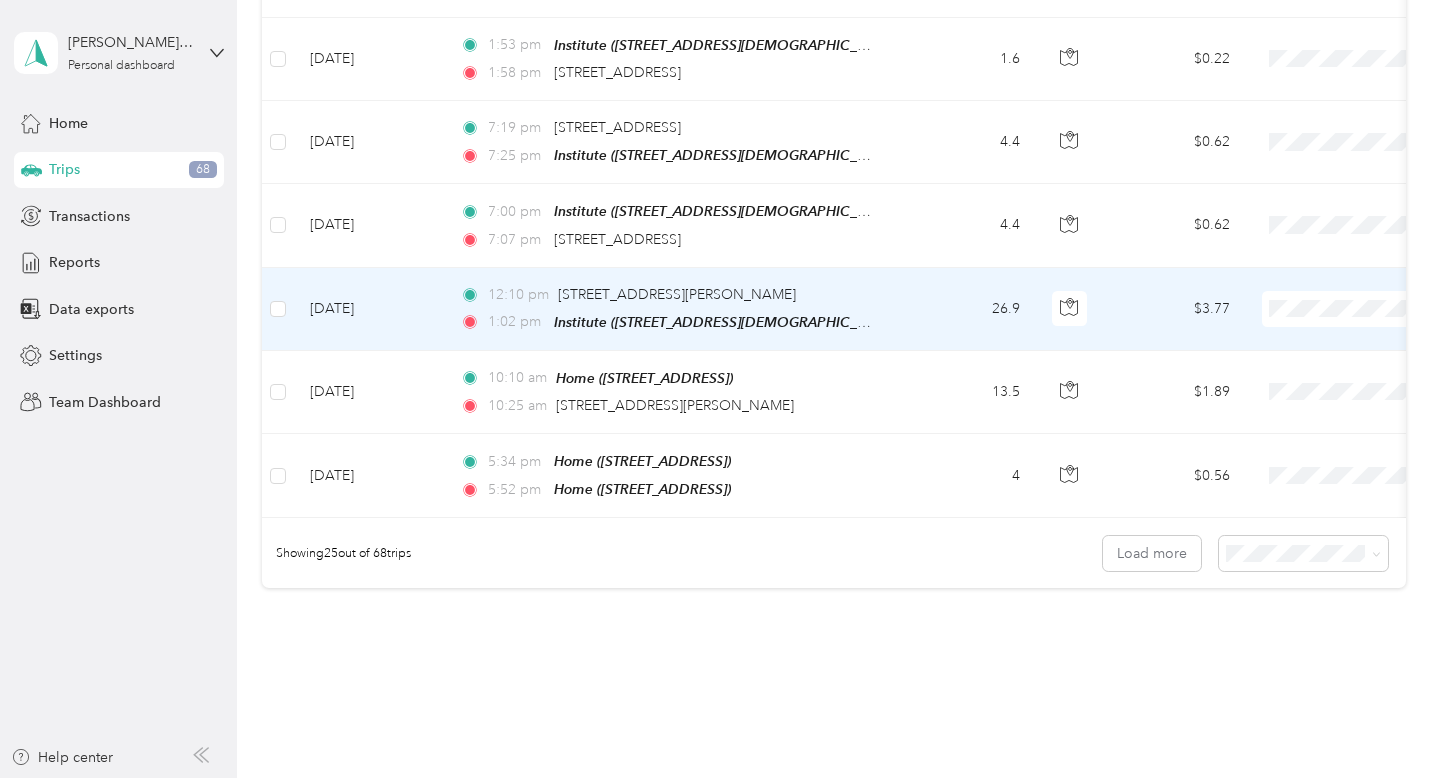 scroll, scrollTop: 1876, scrollLeft: 0, axis: vertical 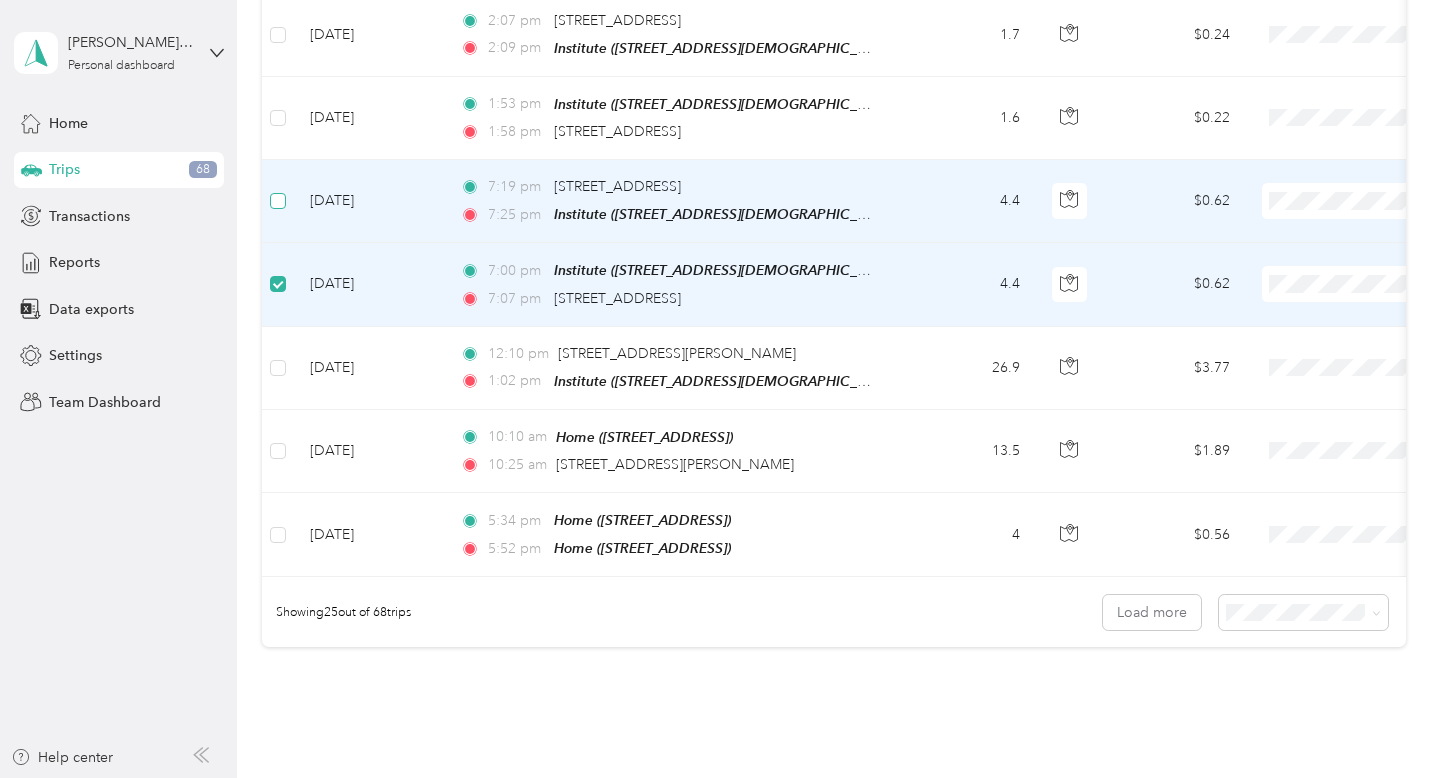 click at bounding box center (278, 201) 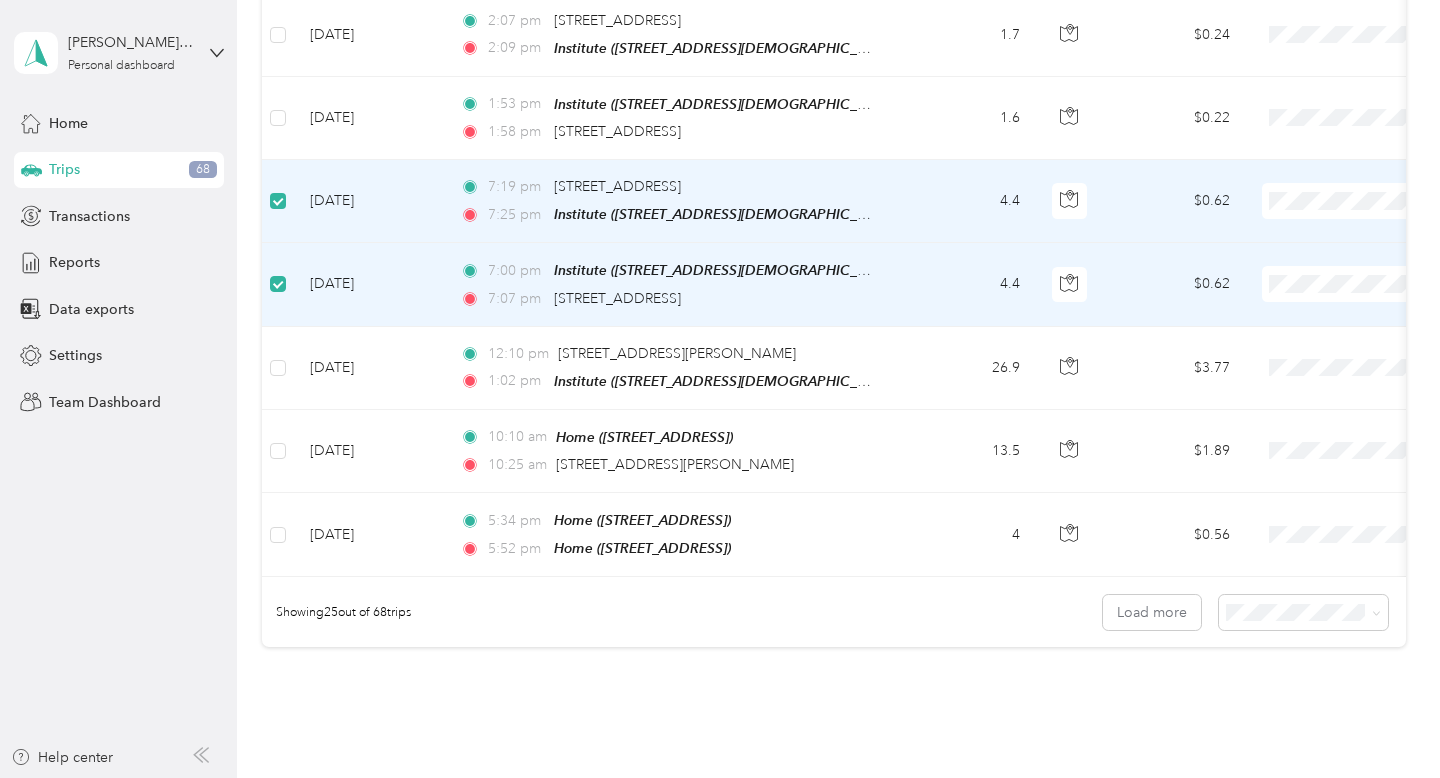 scroll, scrollTop: 1792, scrollLeft: 0, axis: vertical 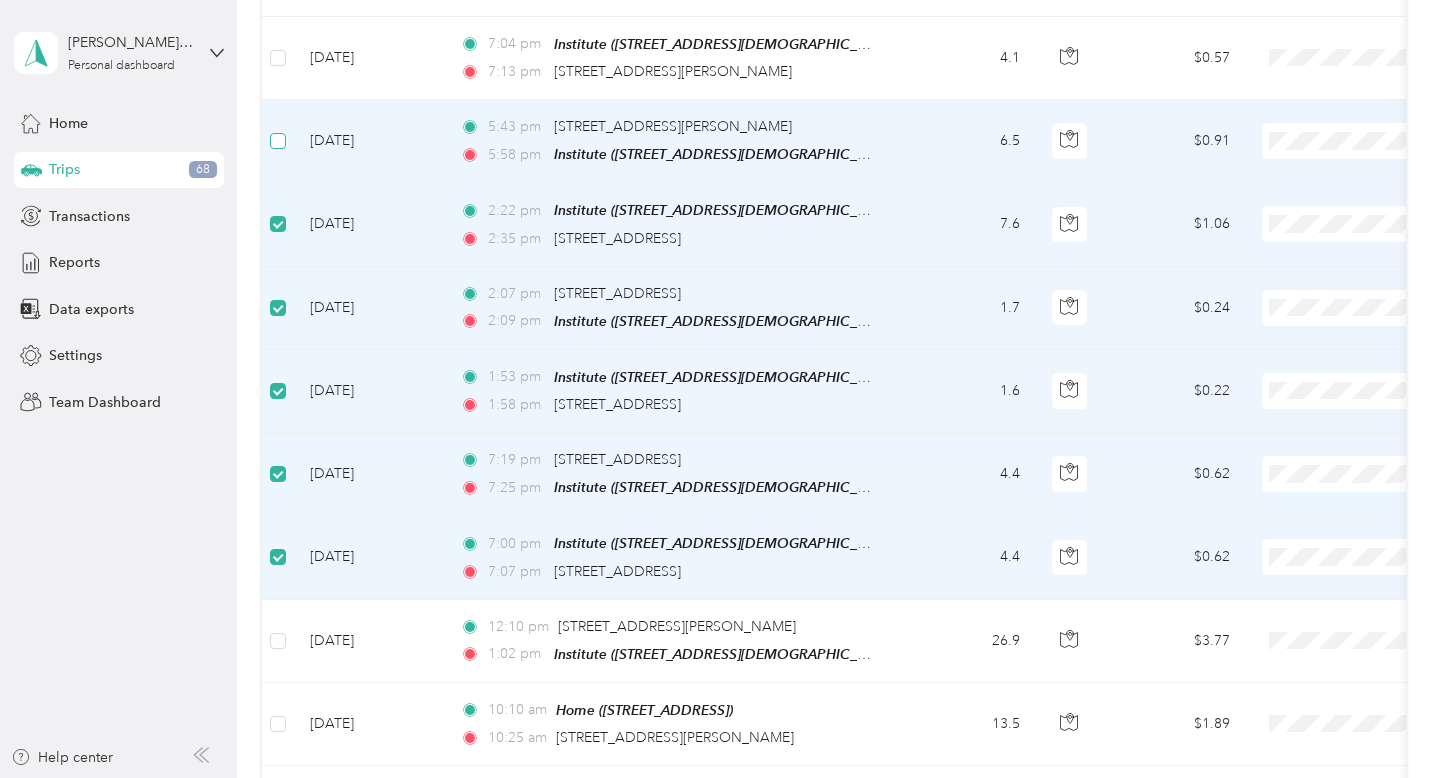 click at bounding box center (278, 141) 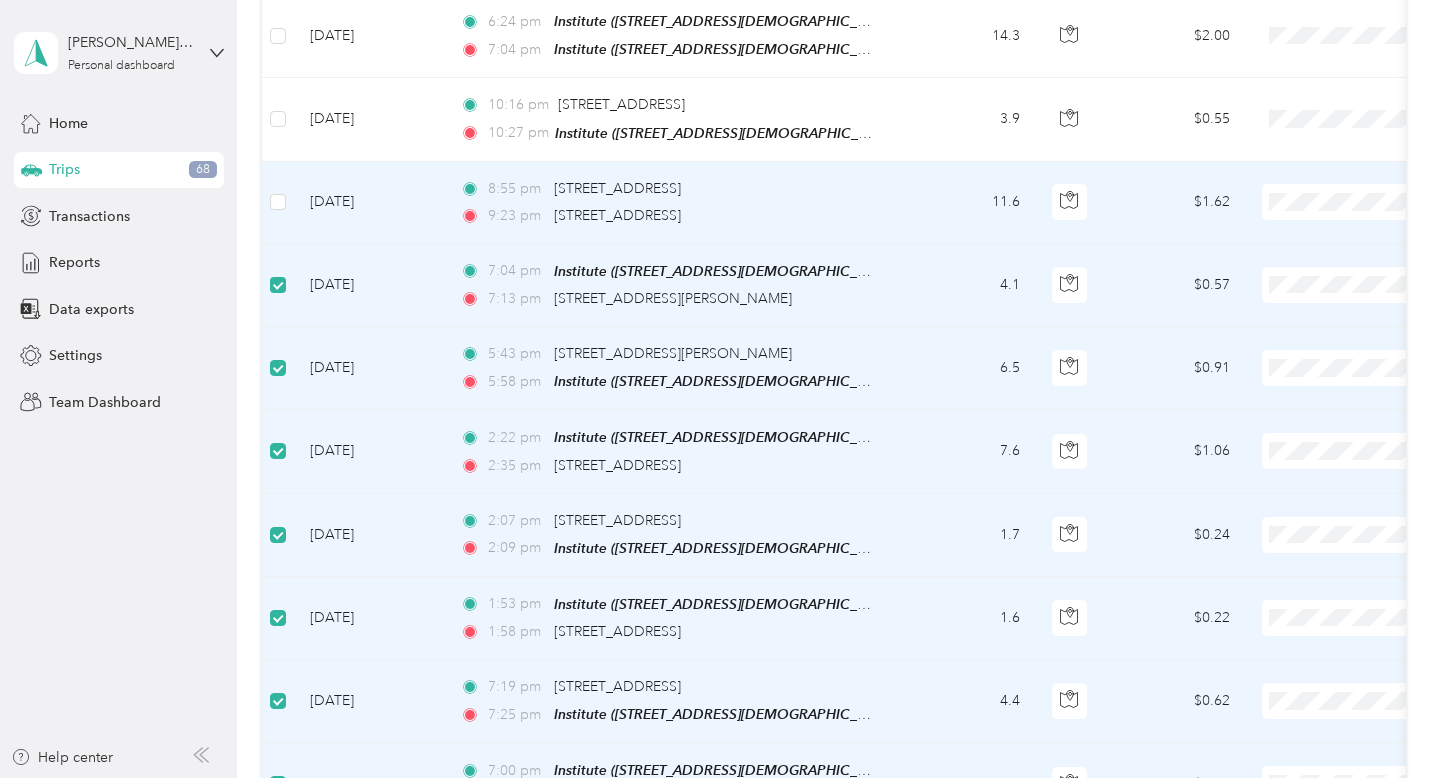 scroll, scrollTop: 1332, scrollLeft: 0, axis: vertical 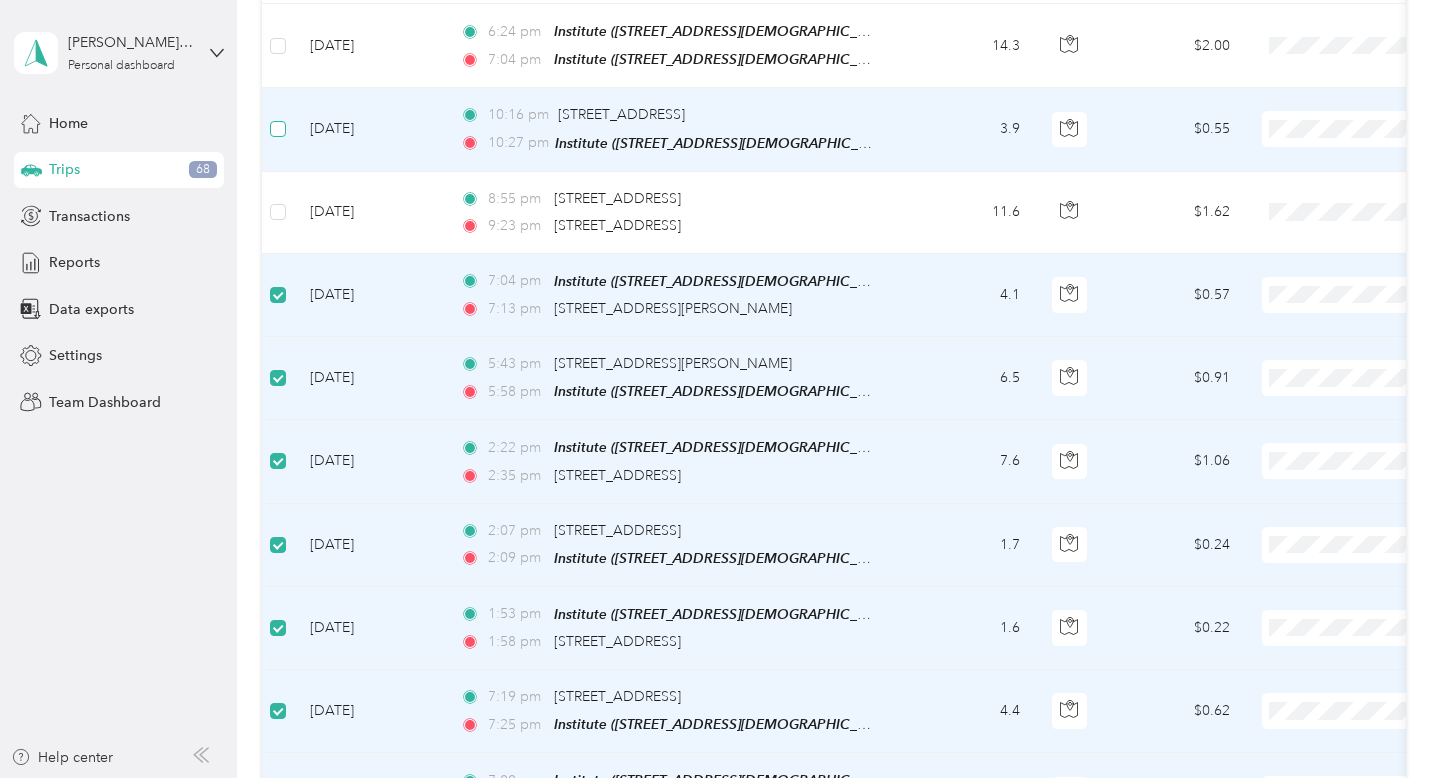 click at bounding box center (278, 129) 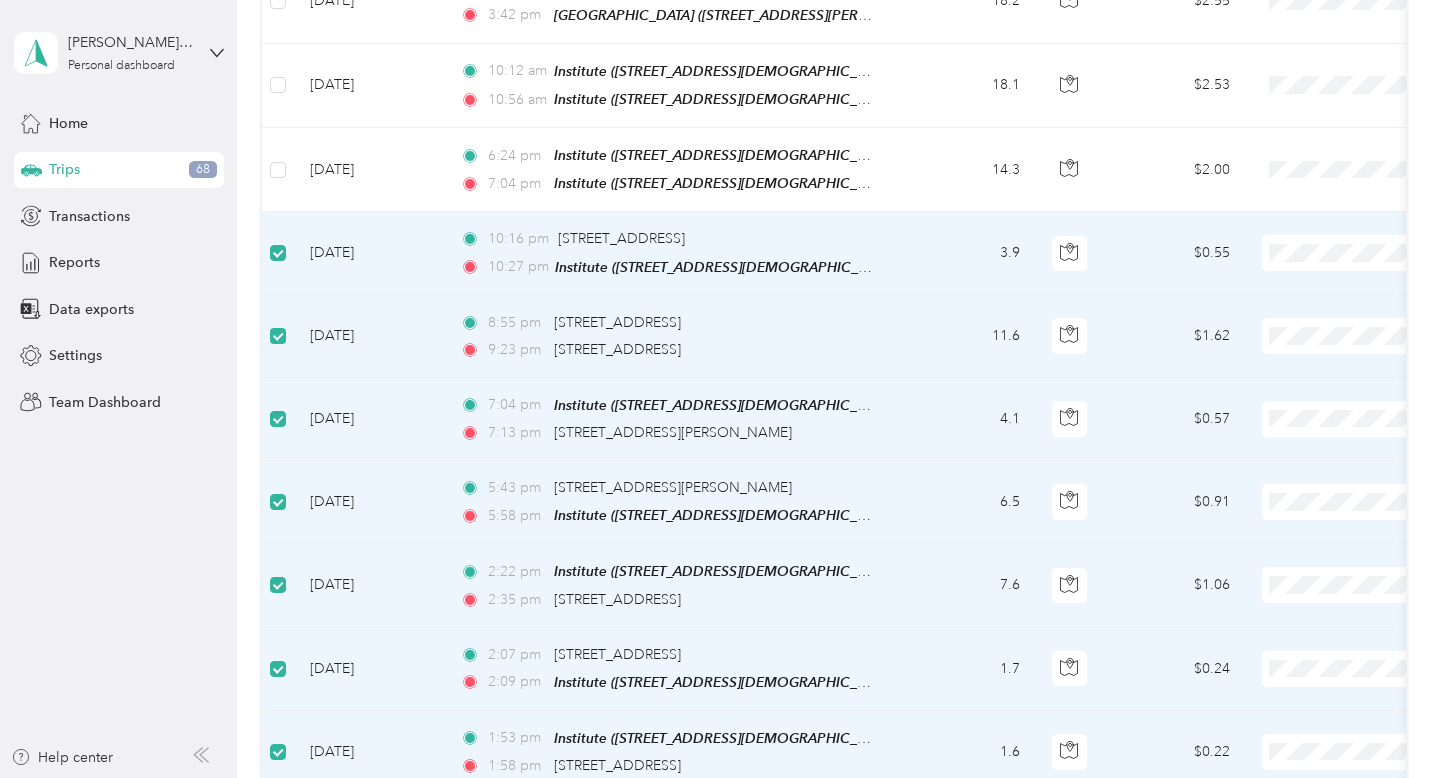 scroll, scrollTop: 1206, scrollLeft: 0, axis: vertical 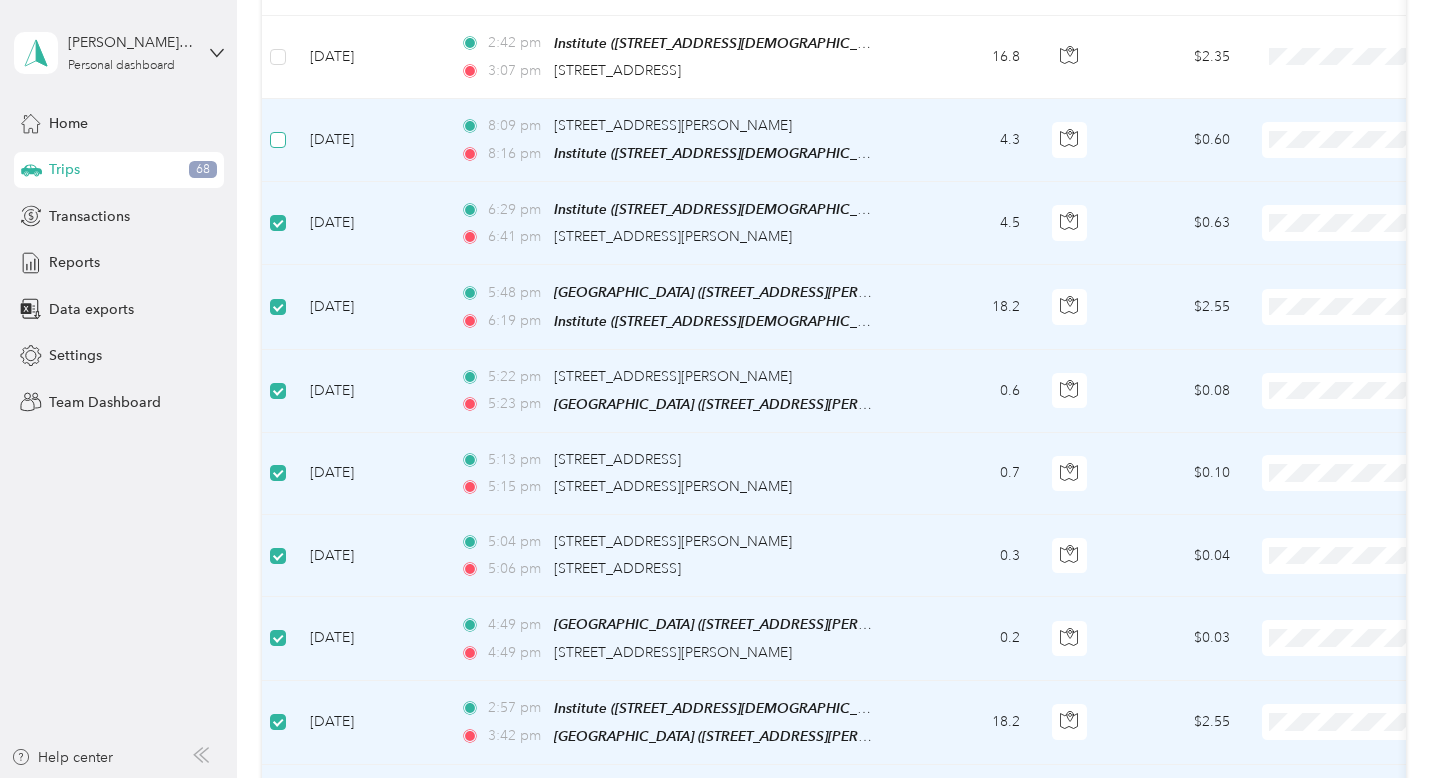 click at bounding box center [278, 140] 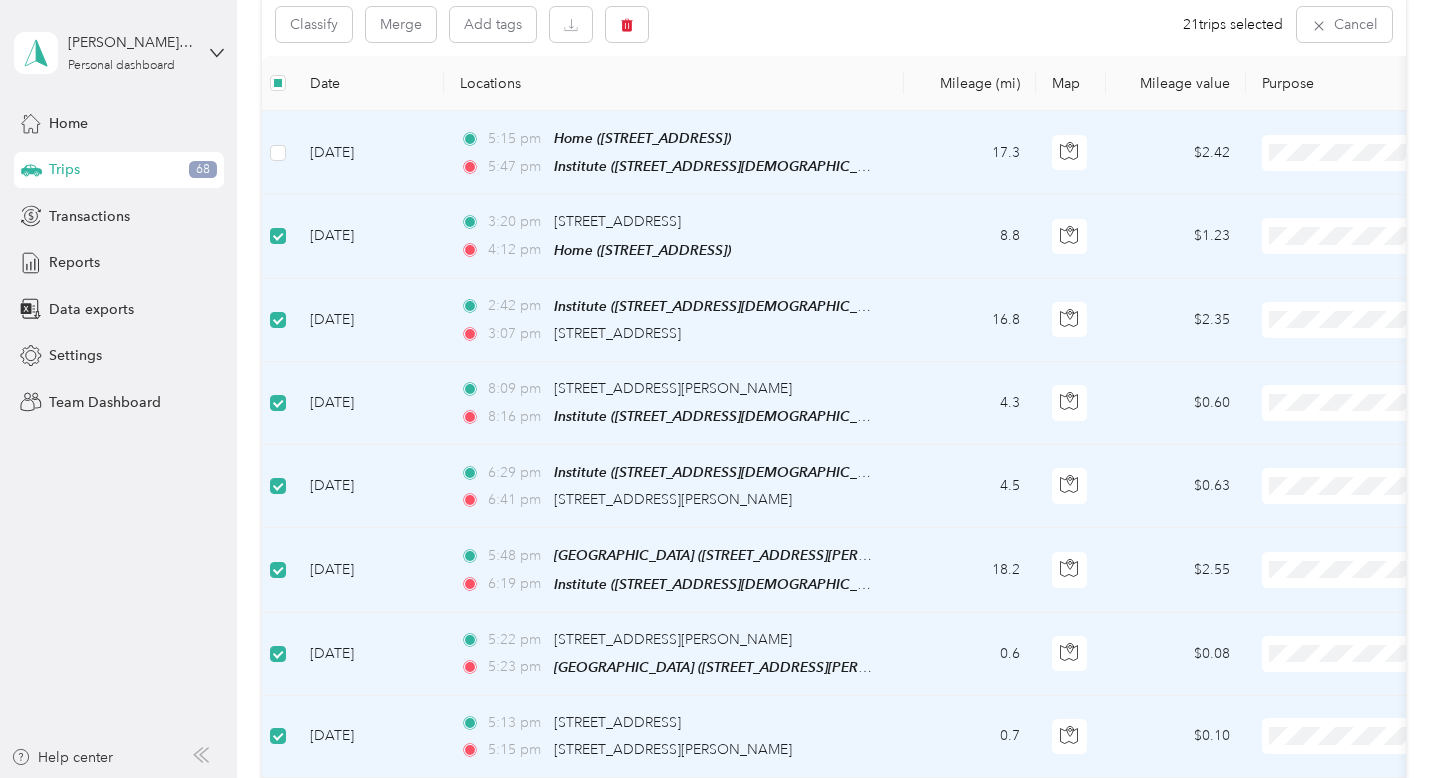 scroll, scrollTop: 222, scrollLeft: 0, axis: vertical 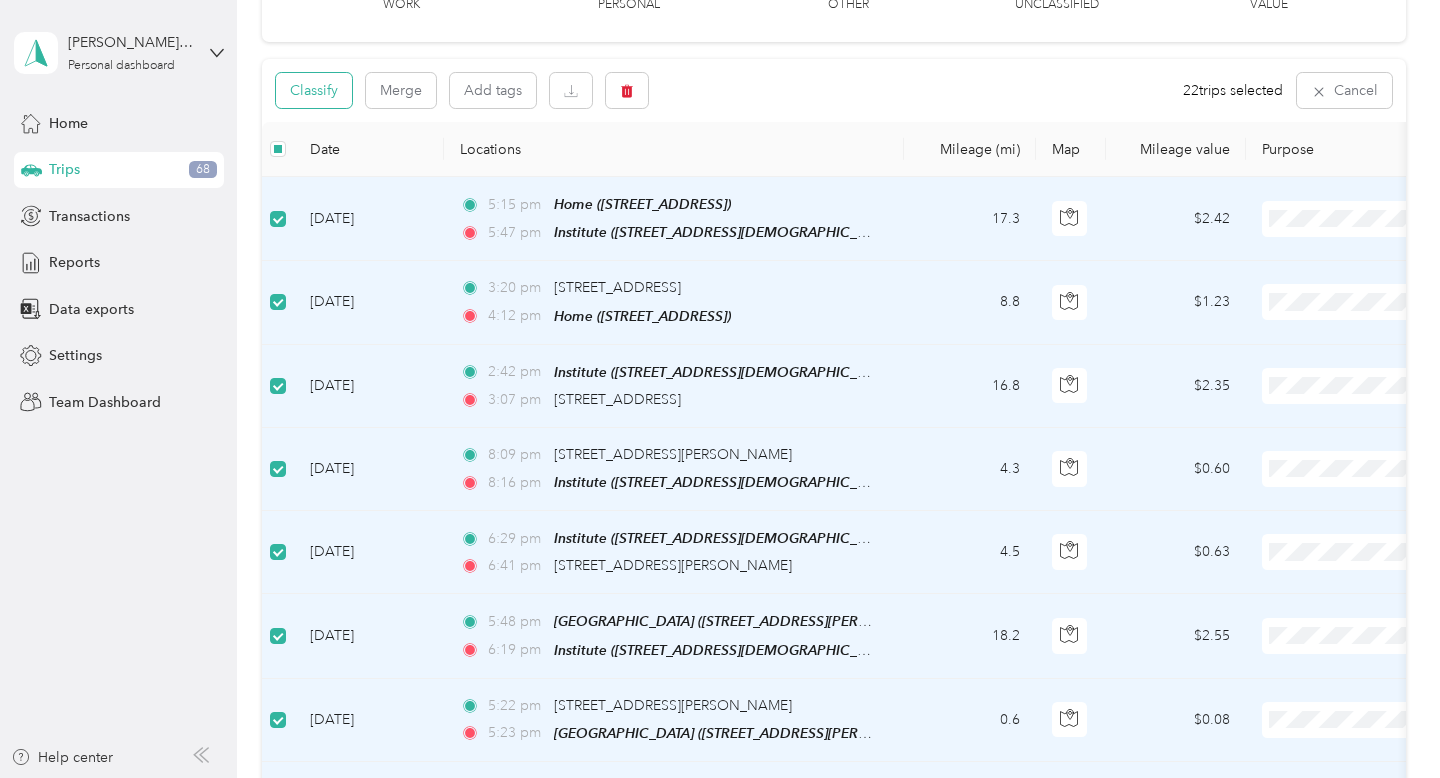 click on "Classify" at bounding box center (314, 90) 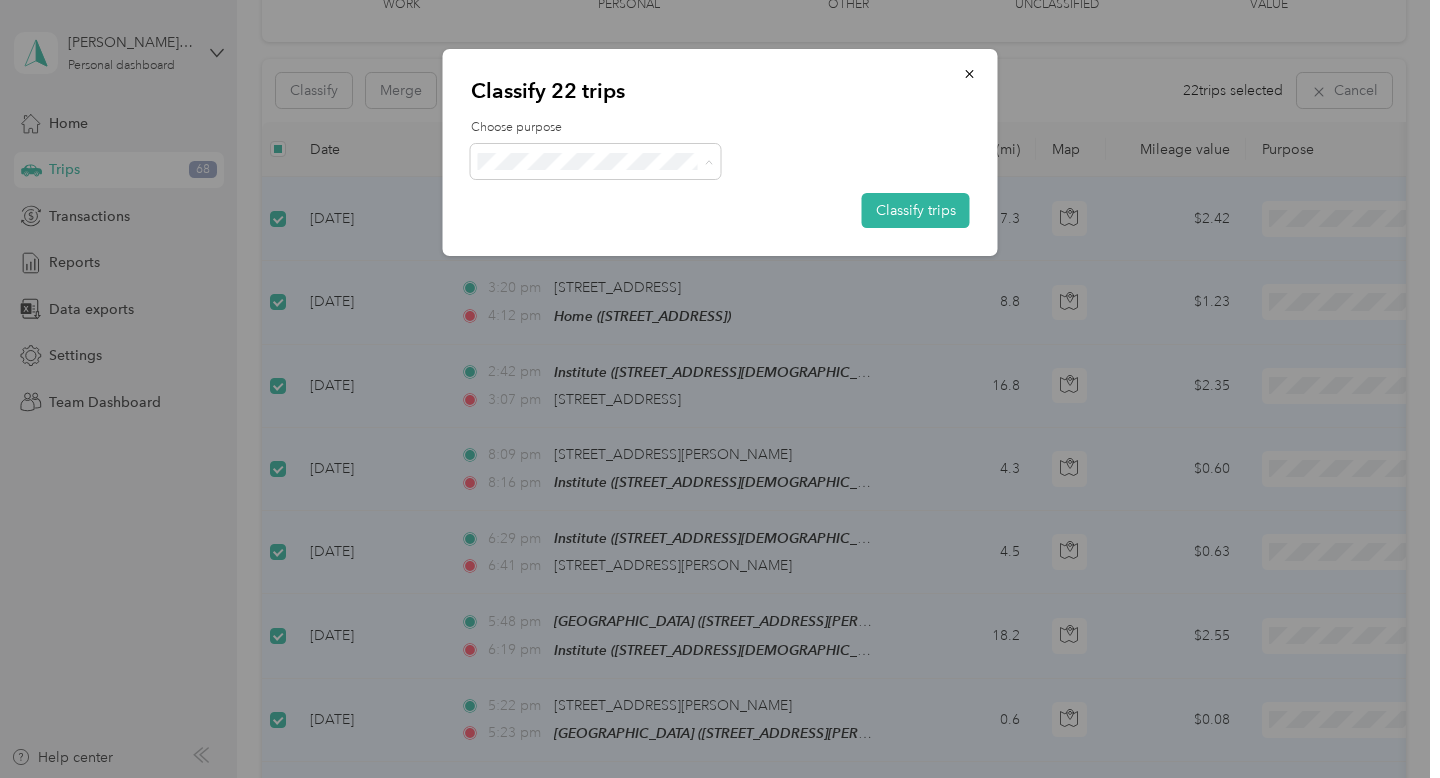 click on "Religious Services" at bounding box center [613, 268] 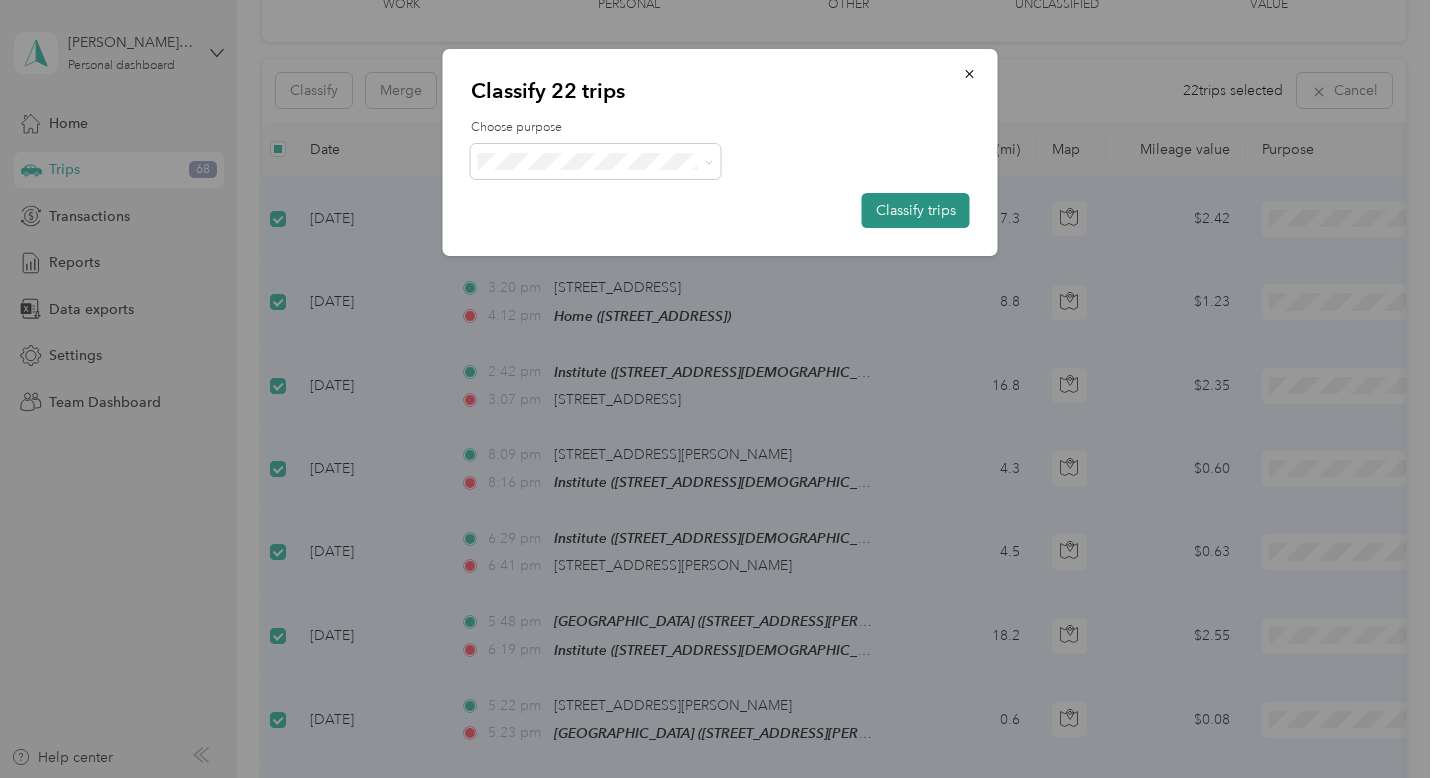 click on "Classify trips" at bounding box center [916, 210] 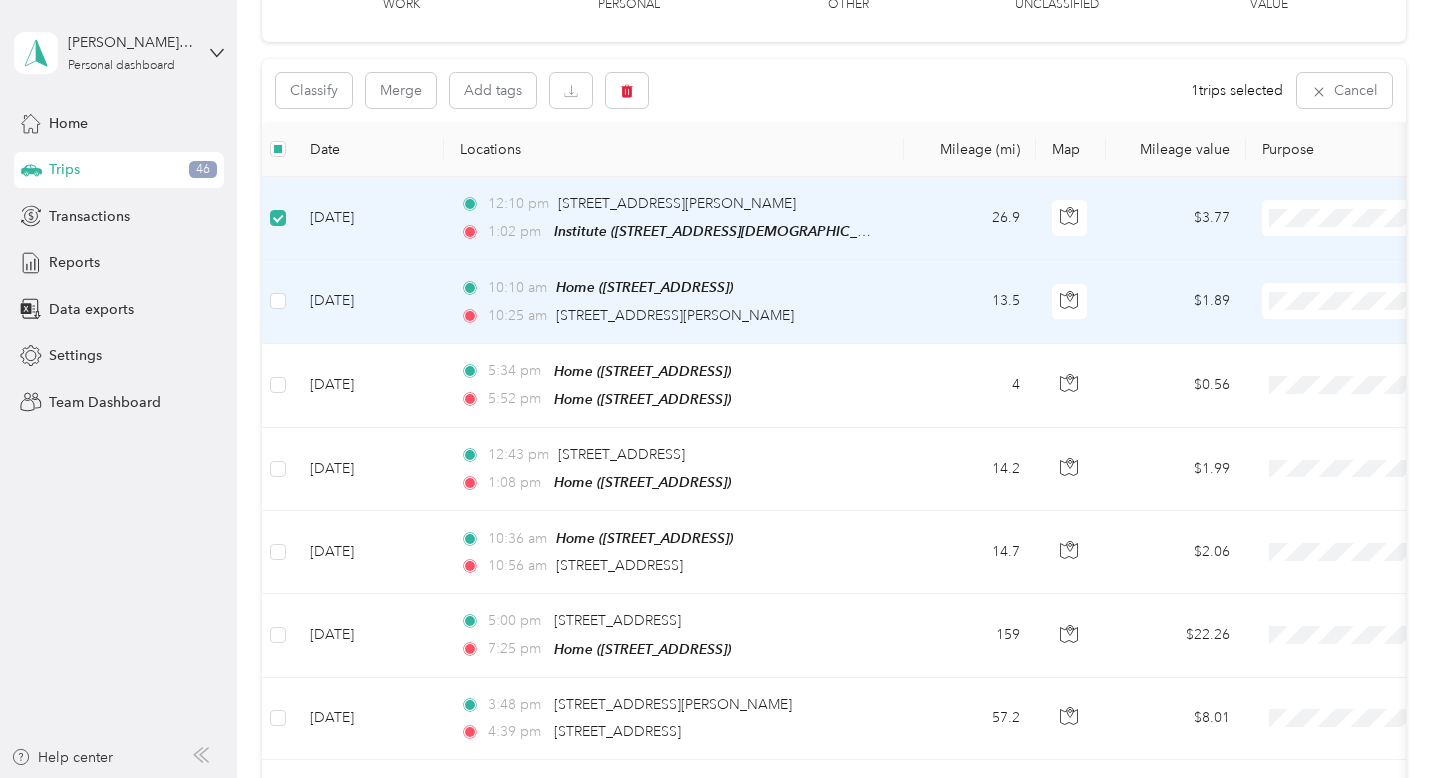 scroll, scrollTop: 166, scrollLeft: 0, axis: vertical 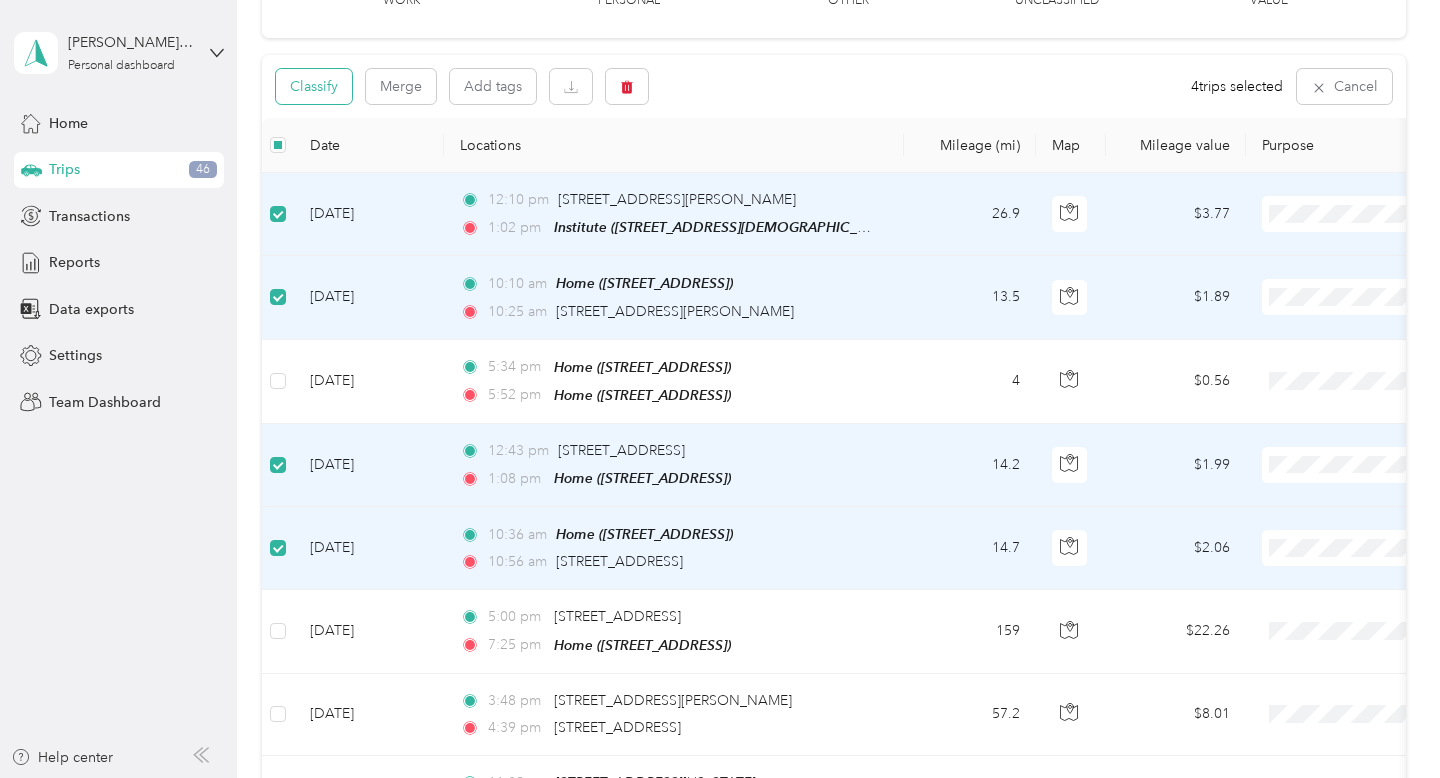 click on "Classify" at bounding box center (314, 86) 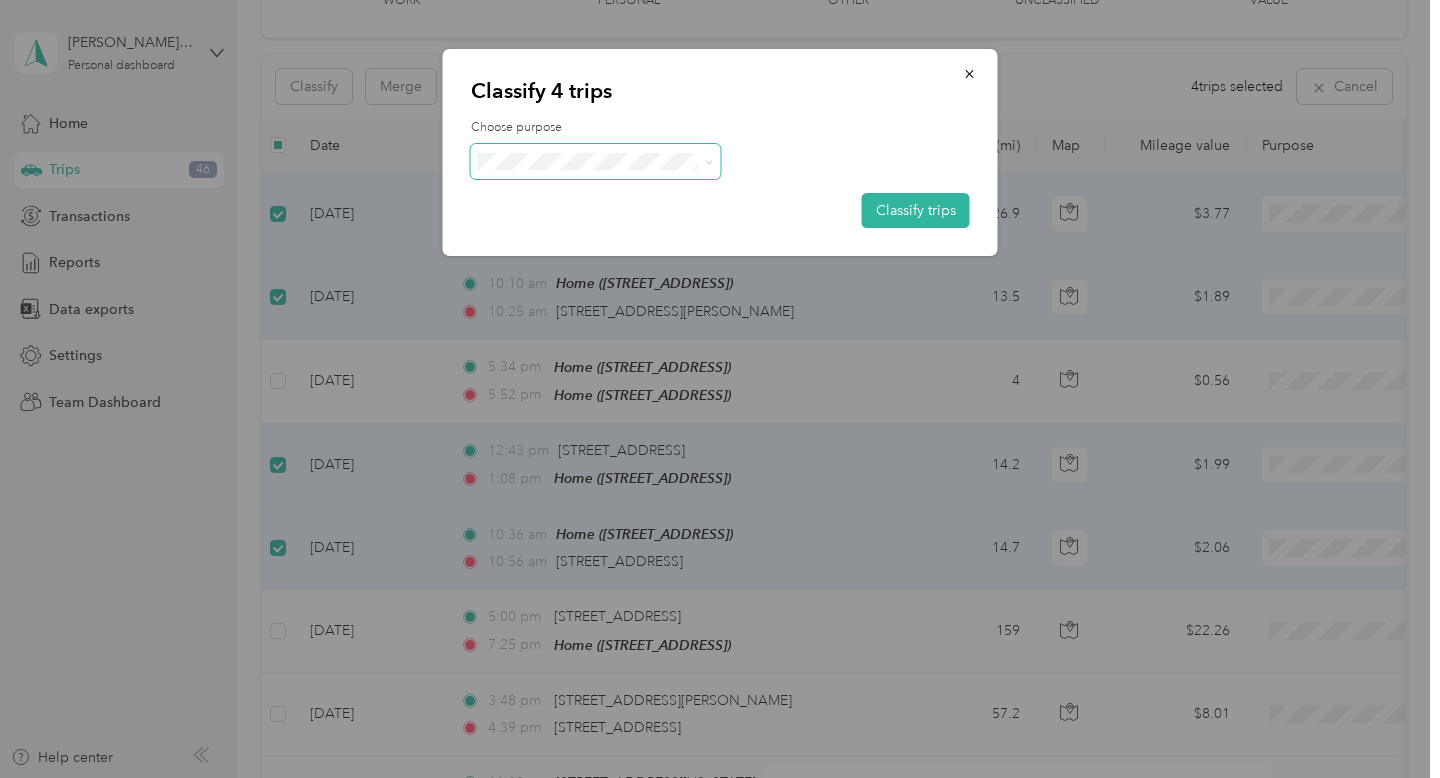 click at bounding box center (596, 161) 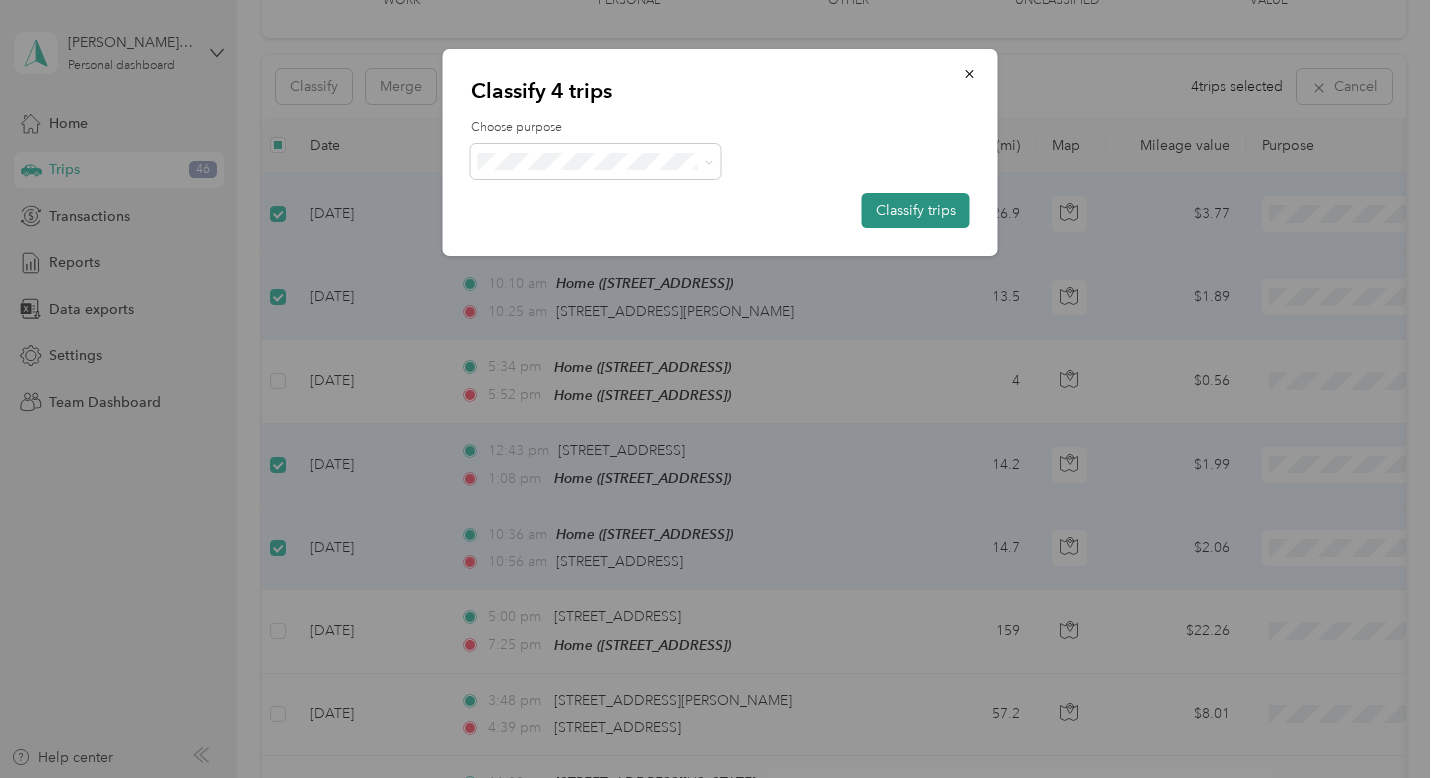 click on "Classify trips" at bounding box center [916, 210] 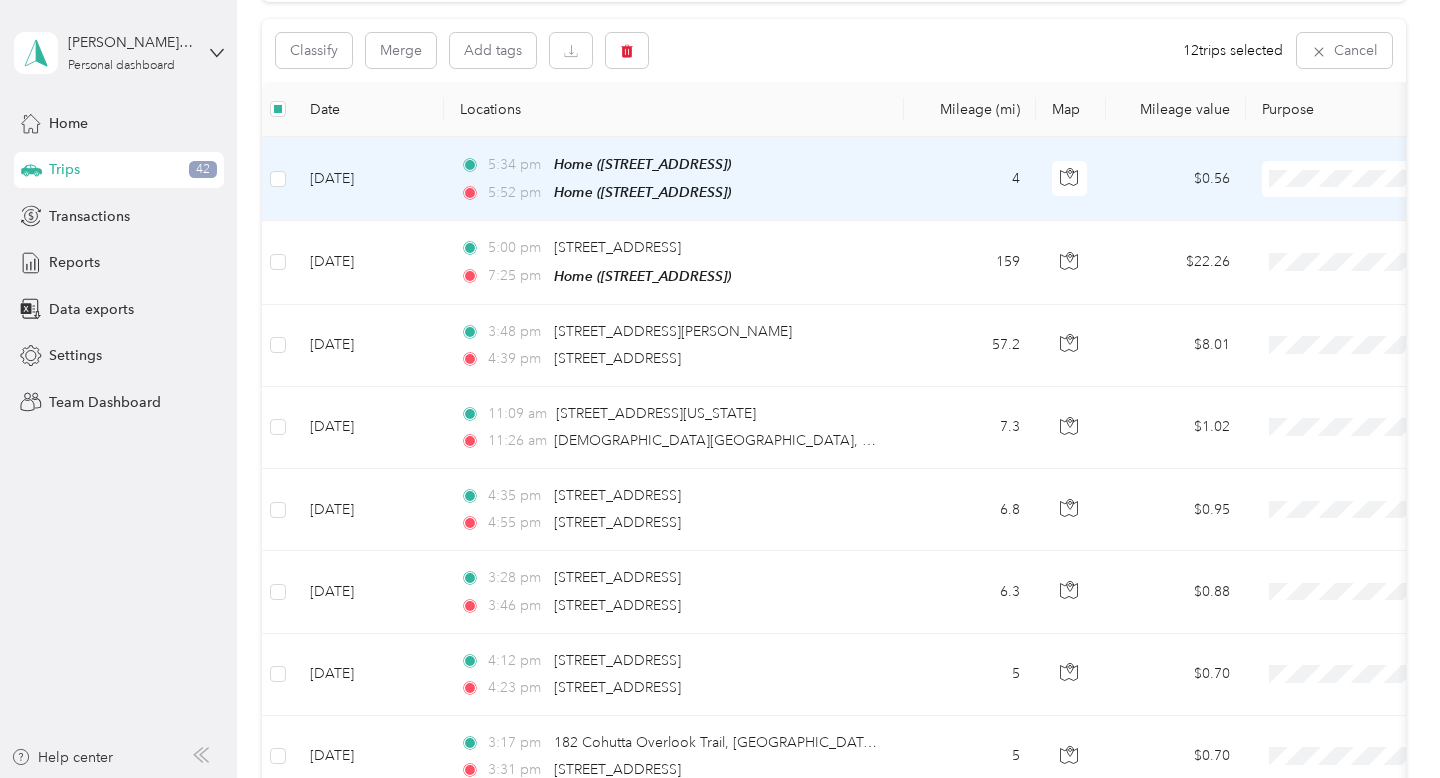 scroll, scrollTop: 197, scrollLeft: 0, axis: vertical 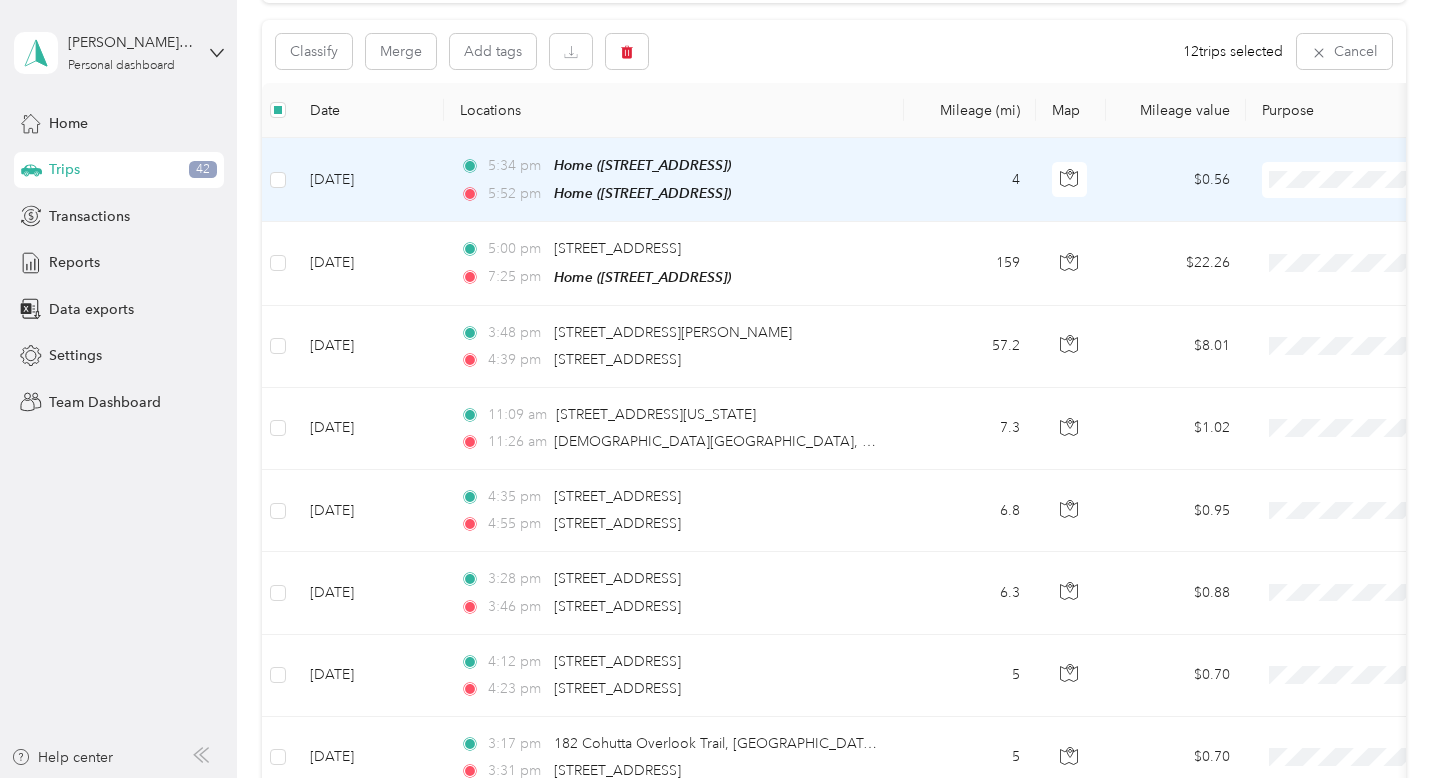 click at bounding box center (278, 180) 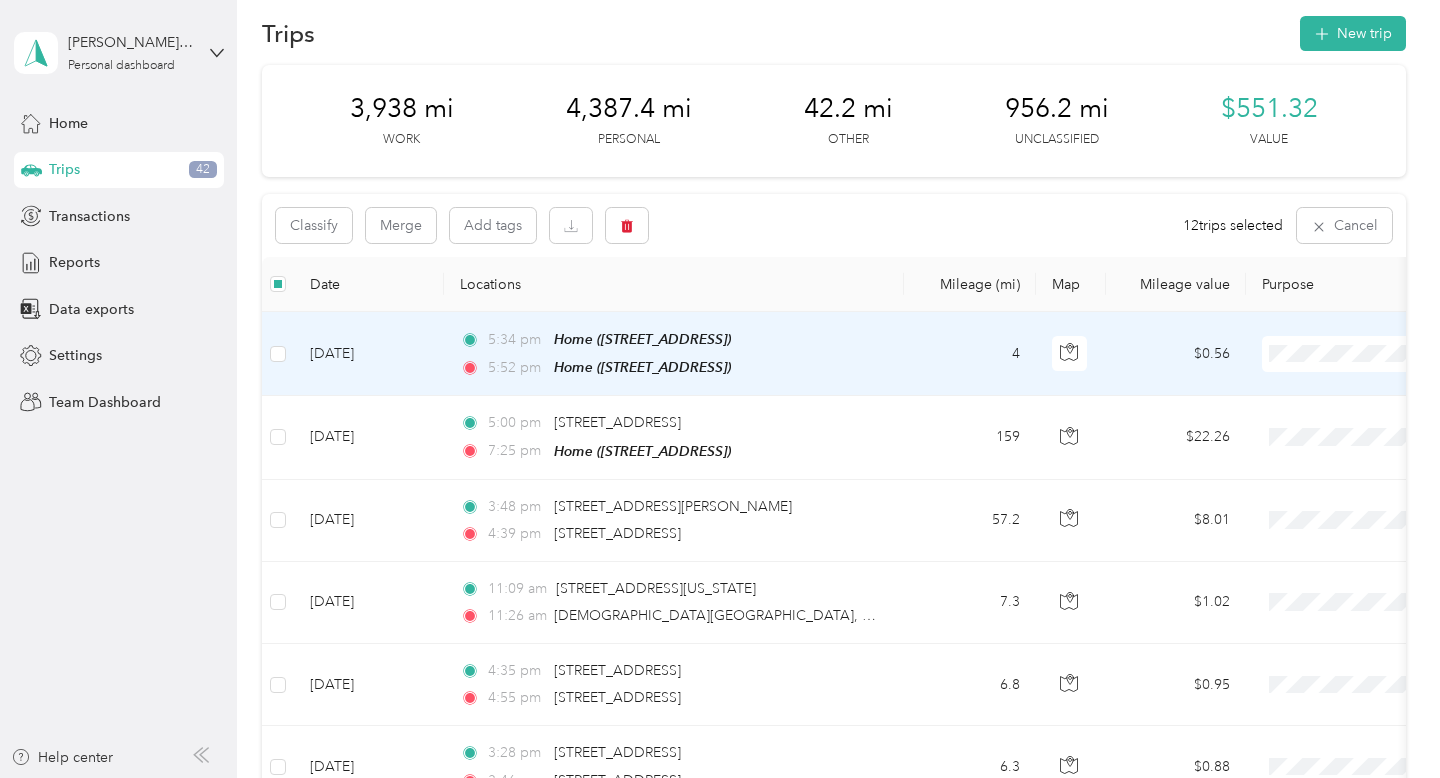 scroll, scrollTop: 0, scrollLeft: 0, axis: both 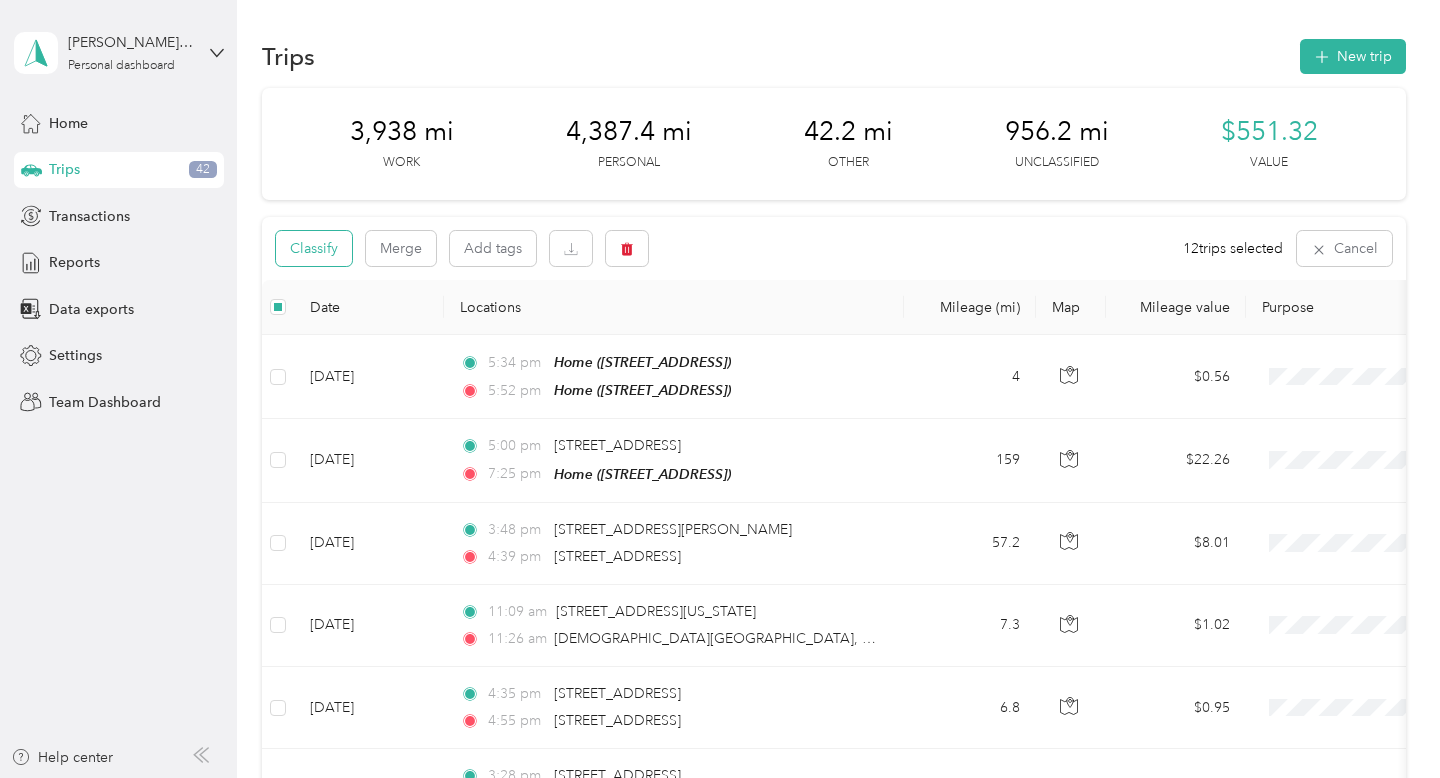 click on "Classify" at bounding box center [314, 248] 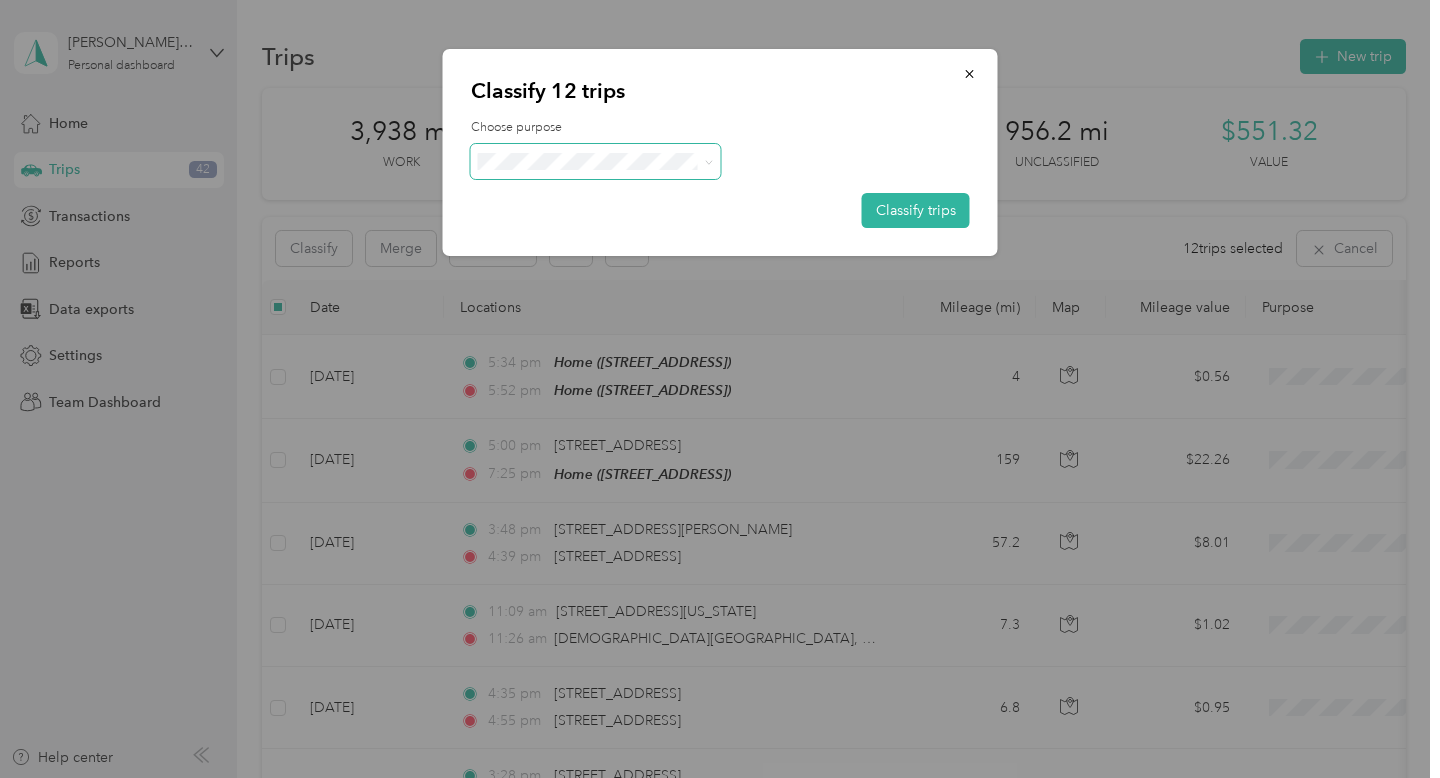 click at bounding box center [596, 161] 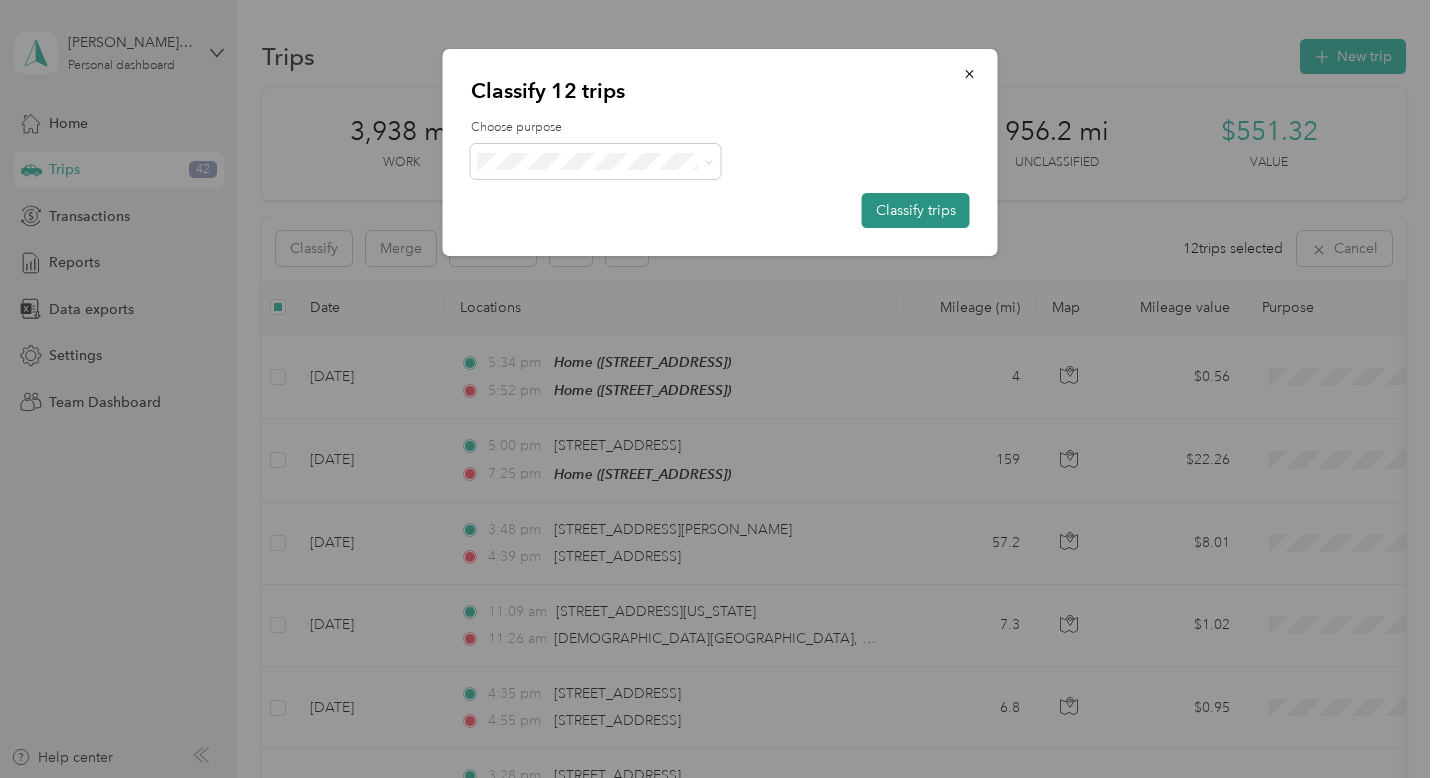 click on "Classify trips" at bounding box center [916, 210] 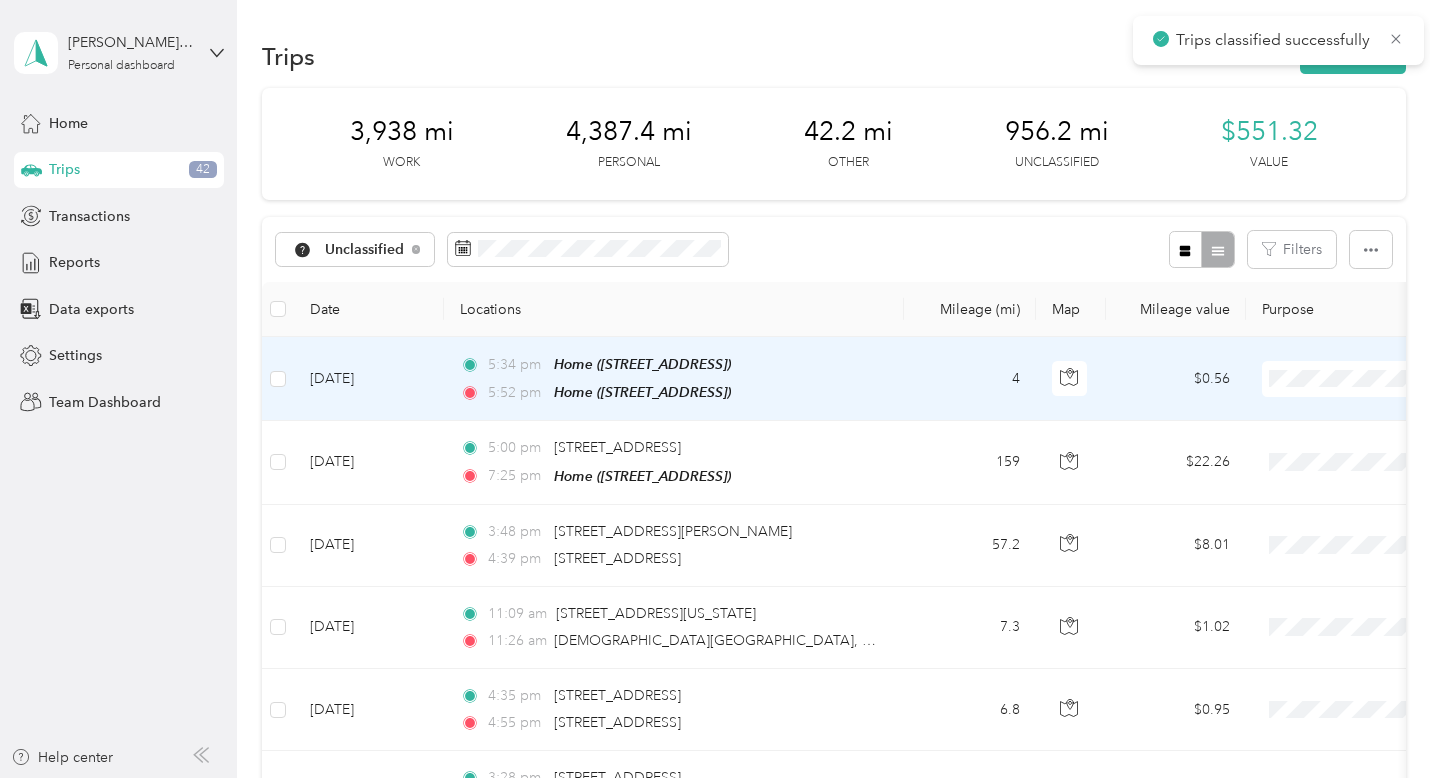scroll, scrollTop: 65, scrollLeft: 0, axis: vertical 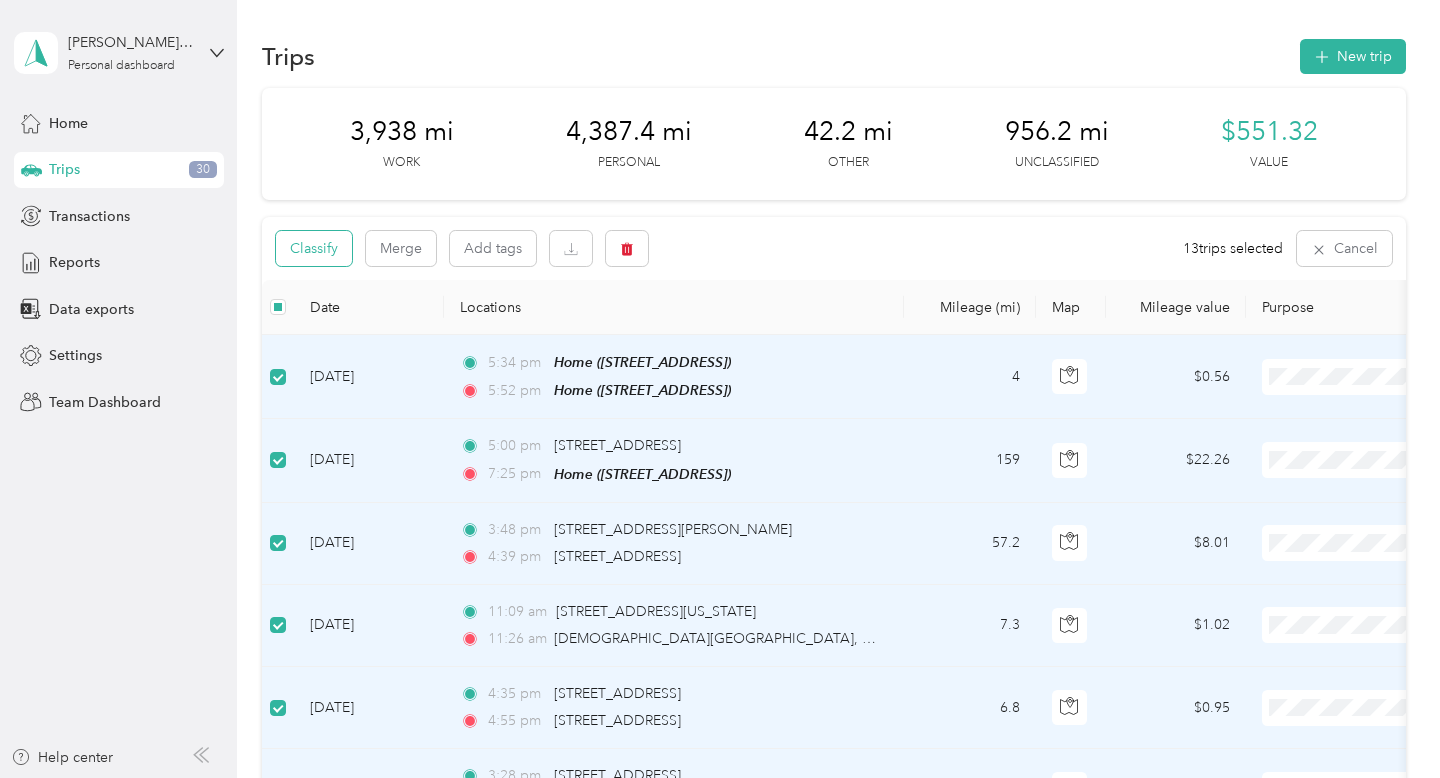 click on "Classify" at bounding box center [314, 248] 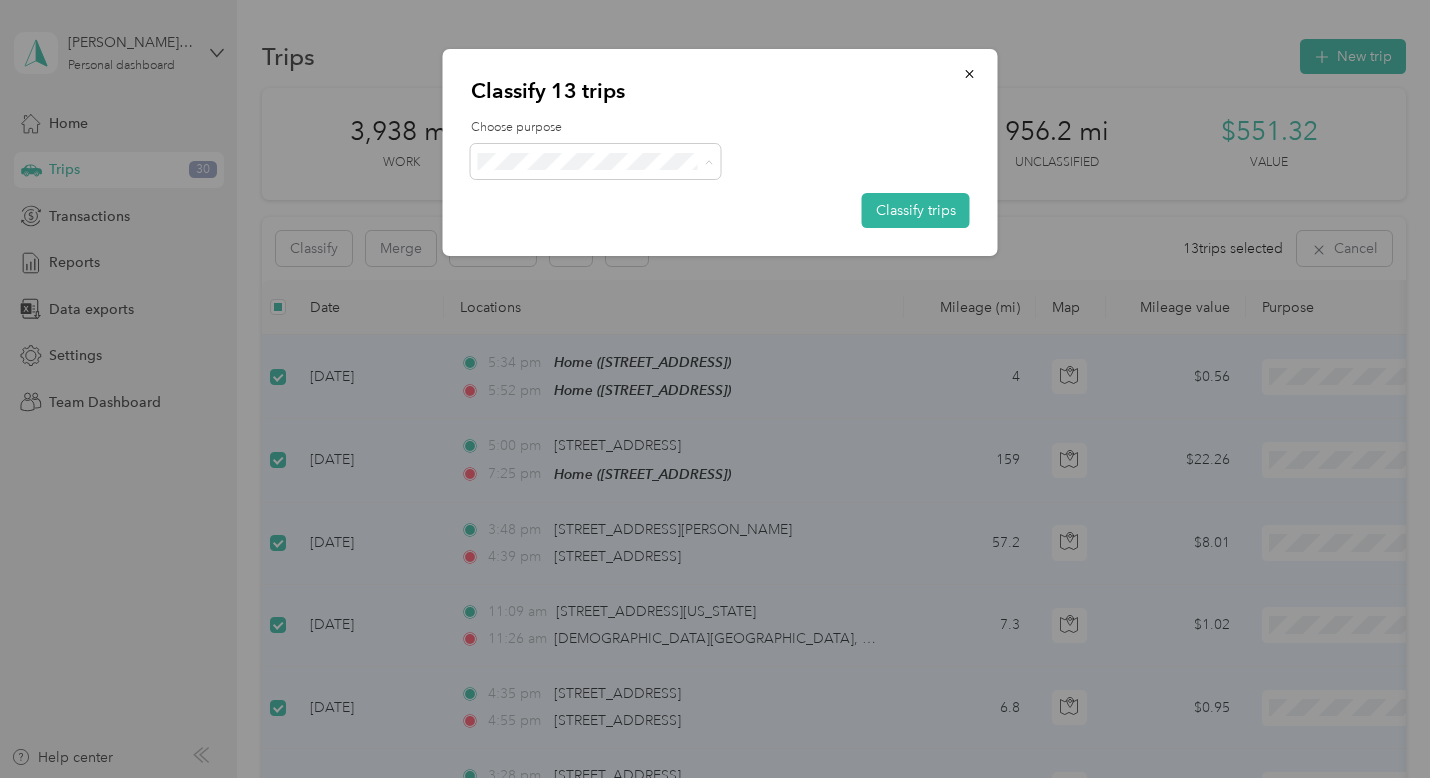 click on "Personal" at bounding box center [613, 233] 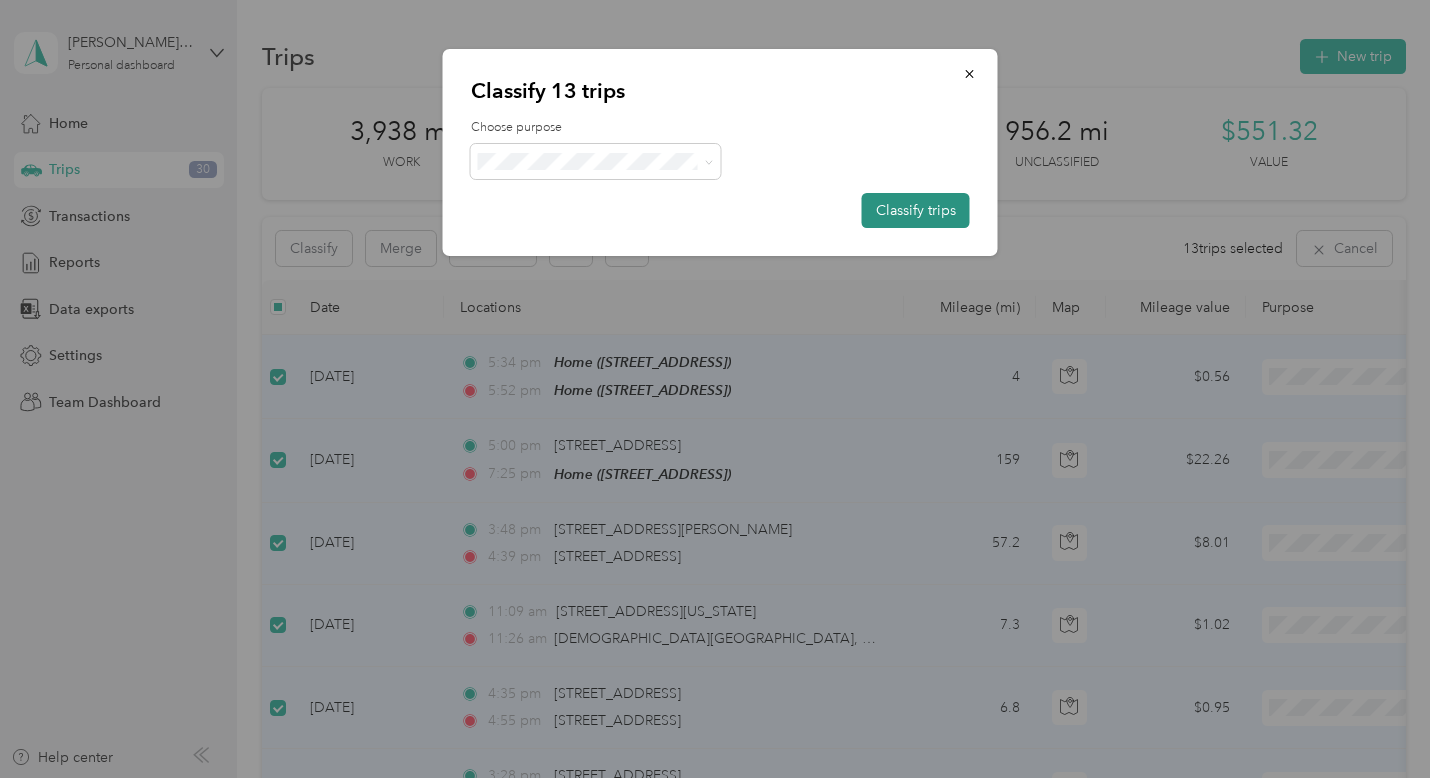 click on "Classify trips" at bounding box center [916, 210] 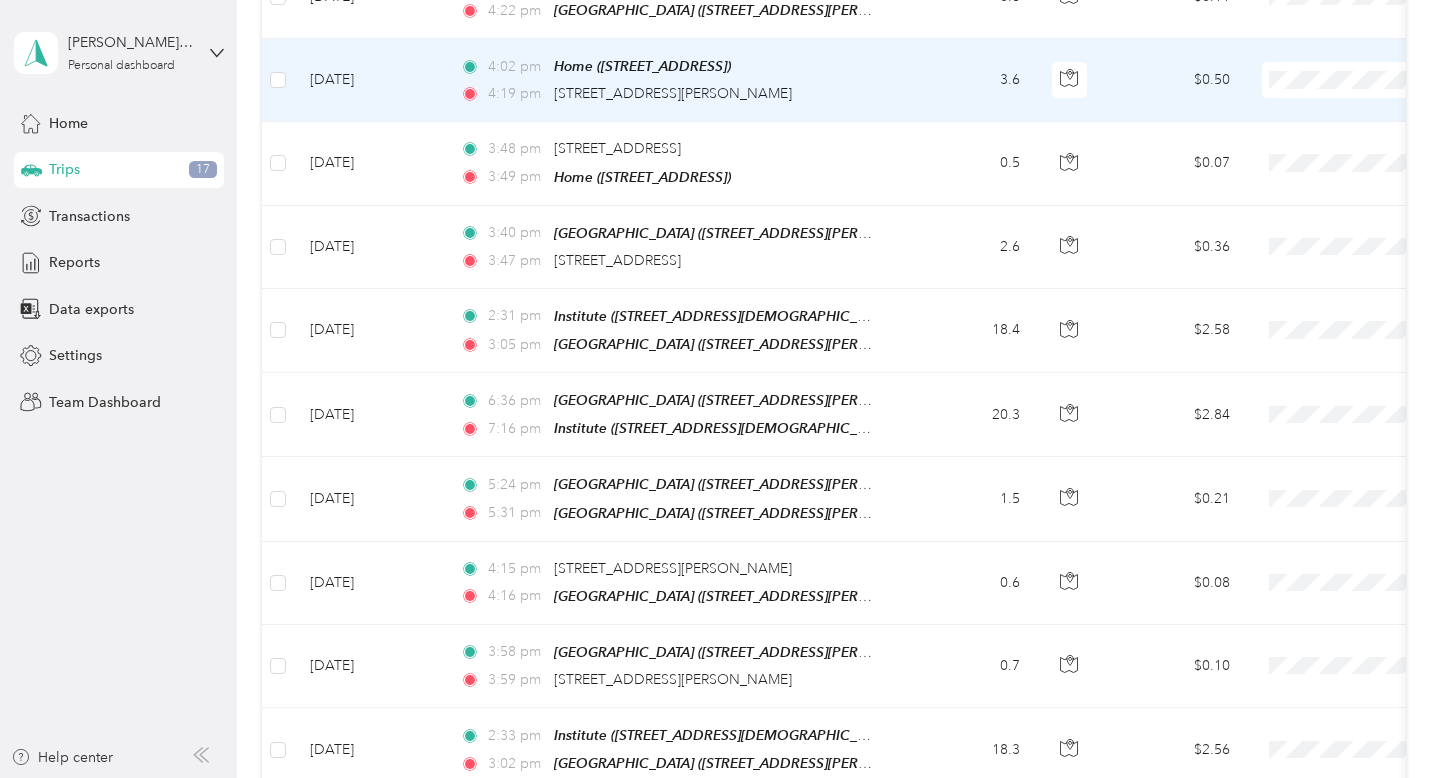 scroll, scrollTop: 1316, scrollLeft: 0, axis: vertical 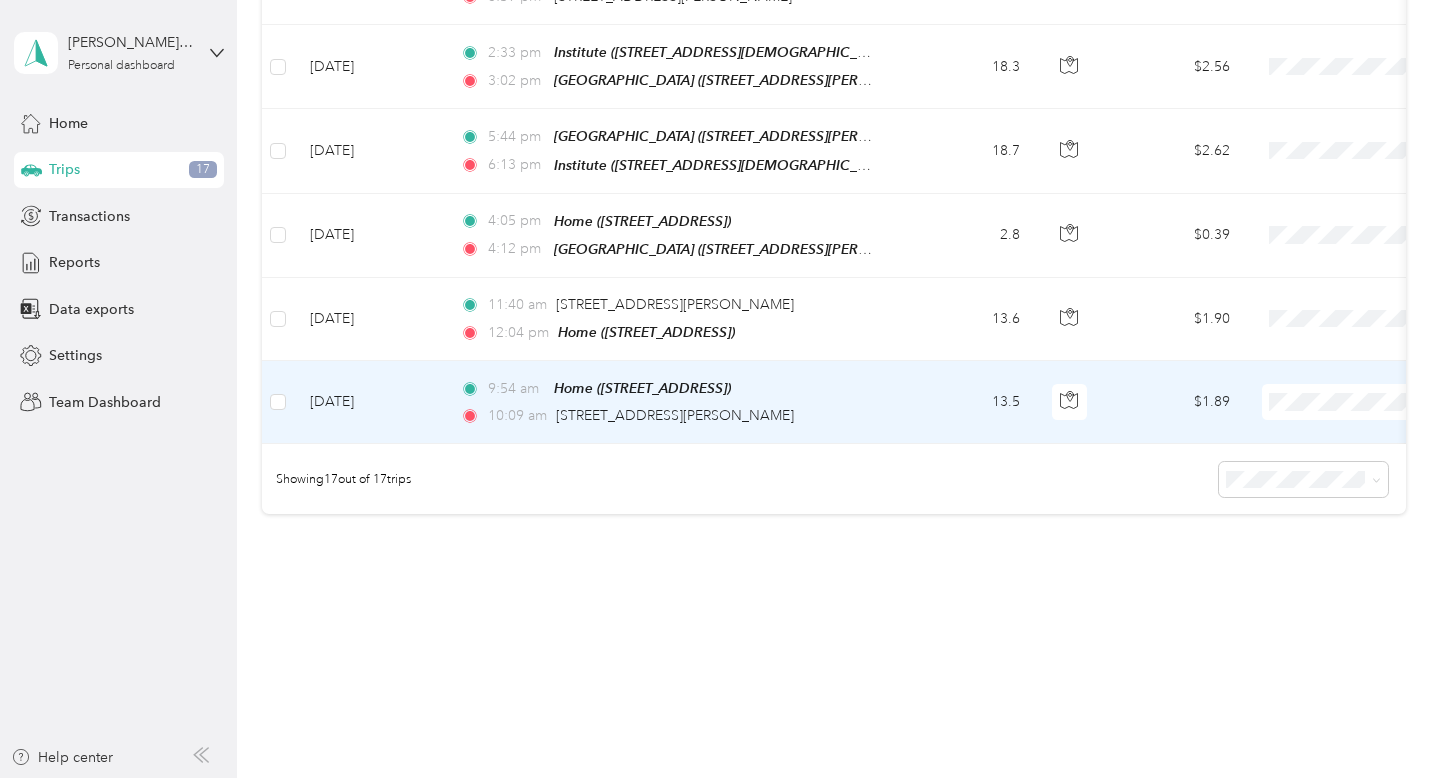 click at bounding box center [278, 402] 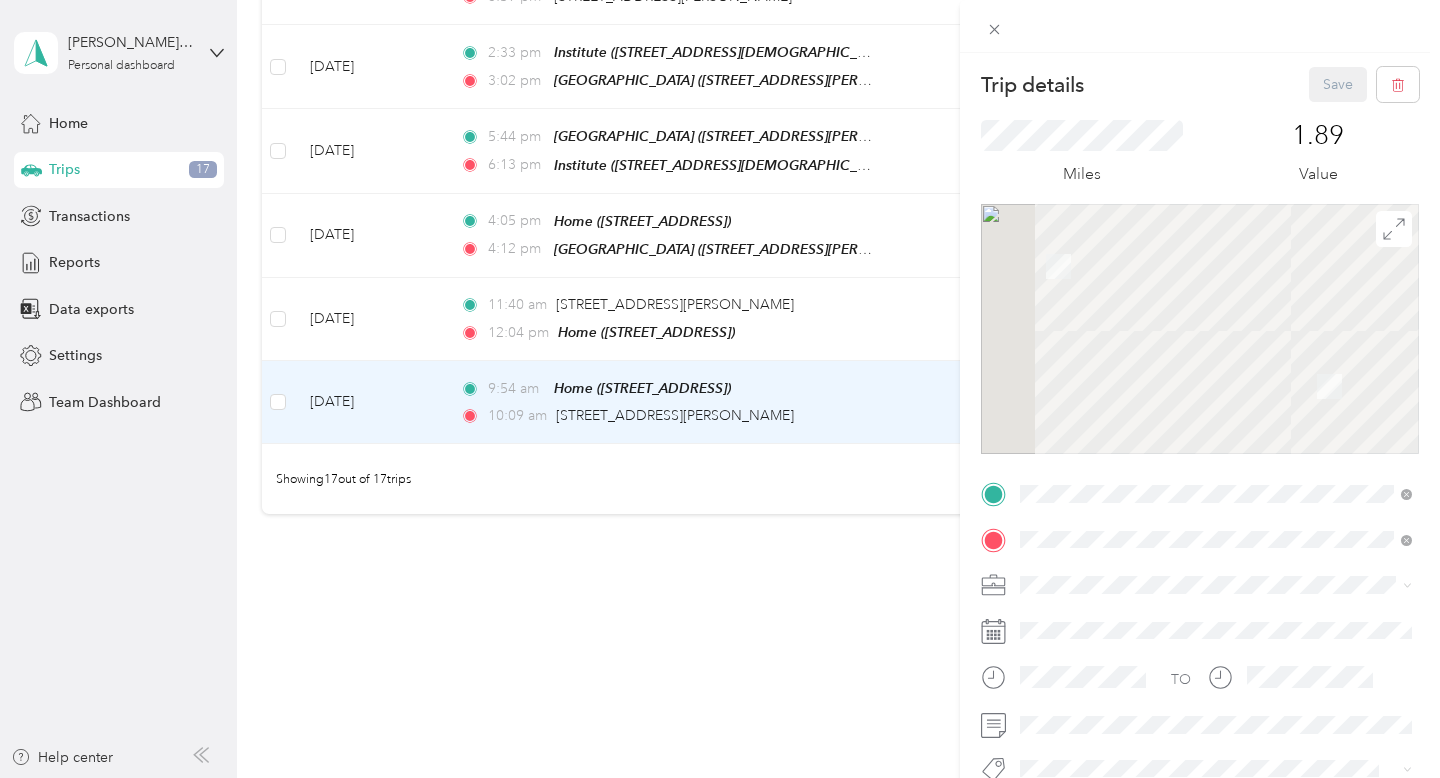 click on "Trip details Save This trip cannot be edited because it is either under review, approved, or paid. Contact your Team Manager to edit it. Miles 1.89 Value  To navigate, press the arrow keys. TO Add photo" at bounding box center (720, 389) 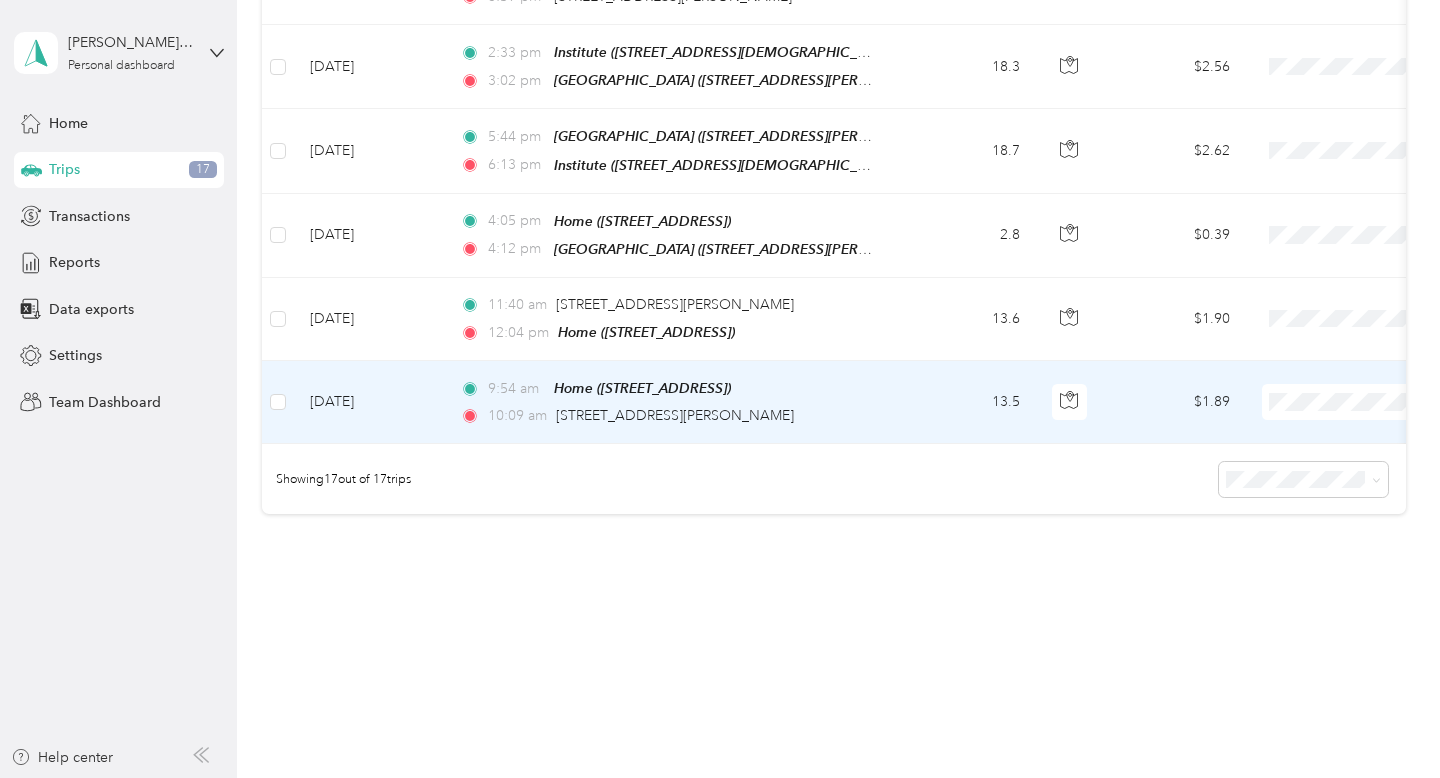 scroll, scrollTop: 1314, scrollLeft: 0, axis: vertical 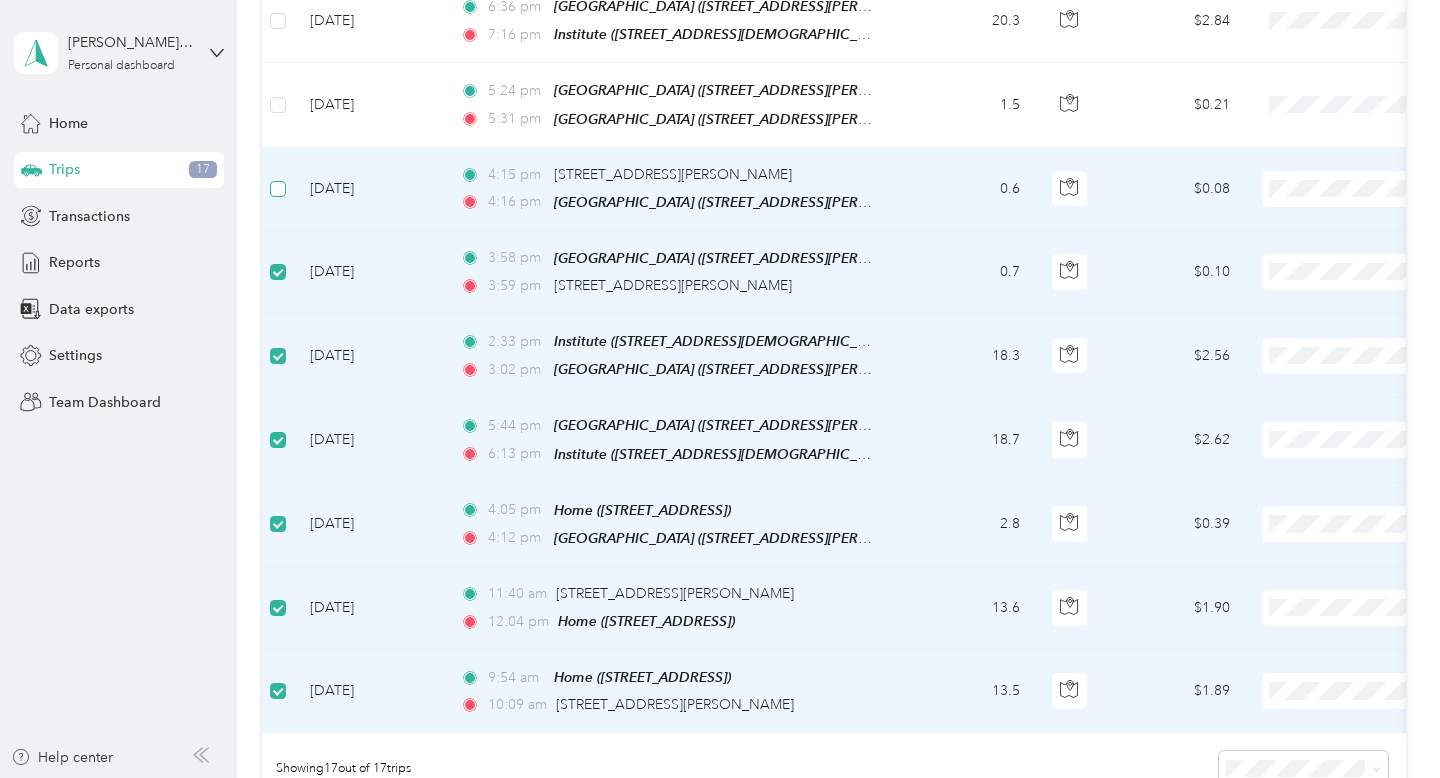 click at bounding box center (278, 189) 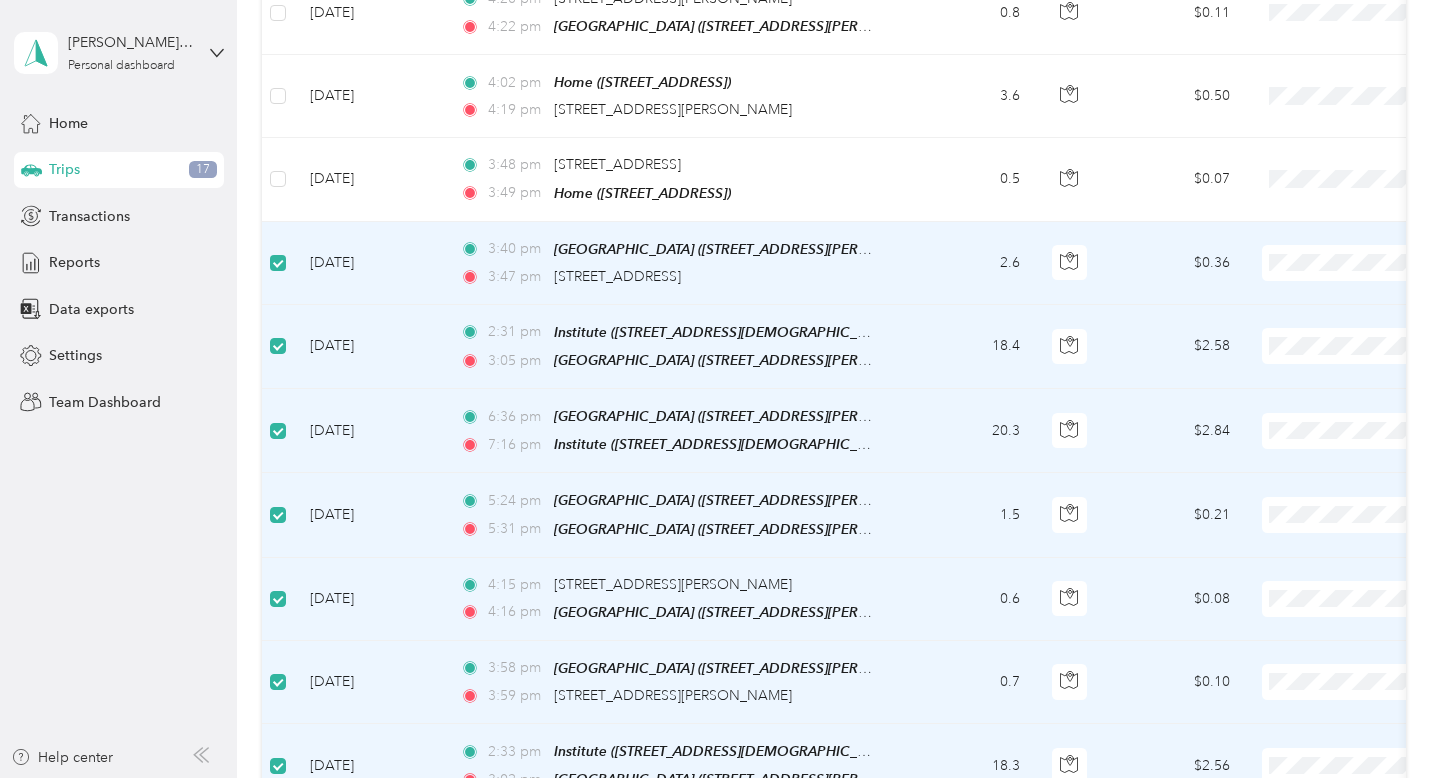 scroll, scrollTop: 608, scrollLeft: 0, axis: vertical 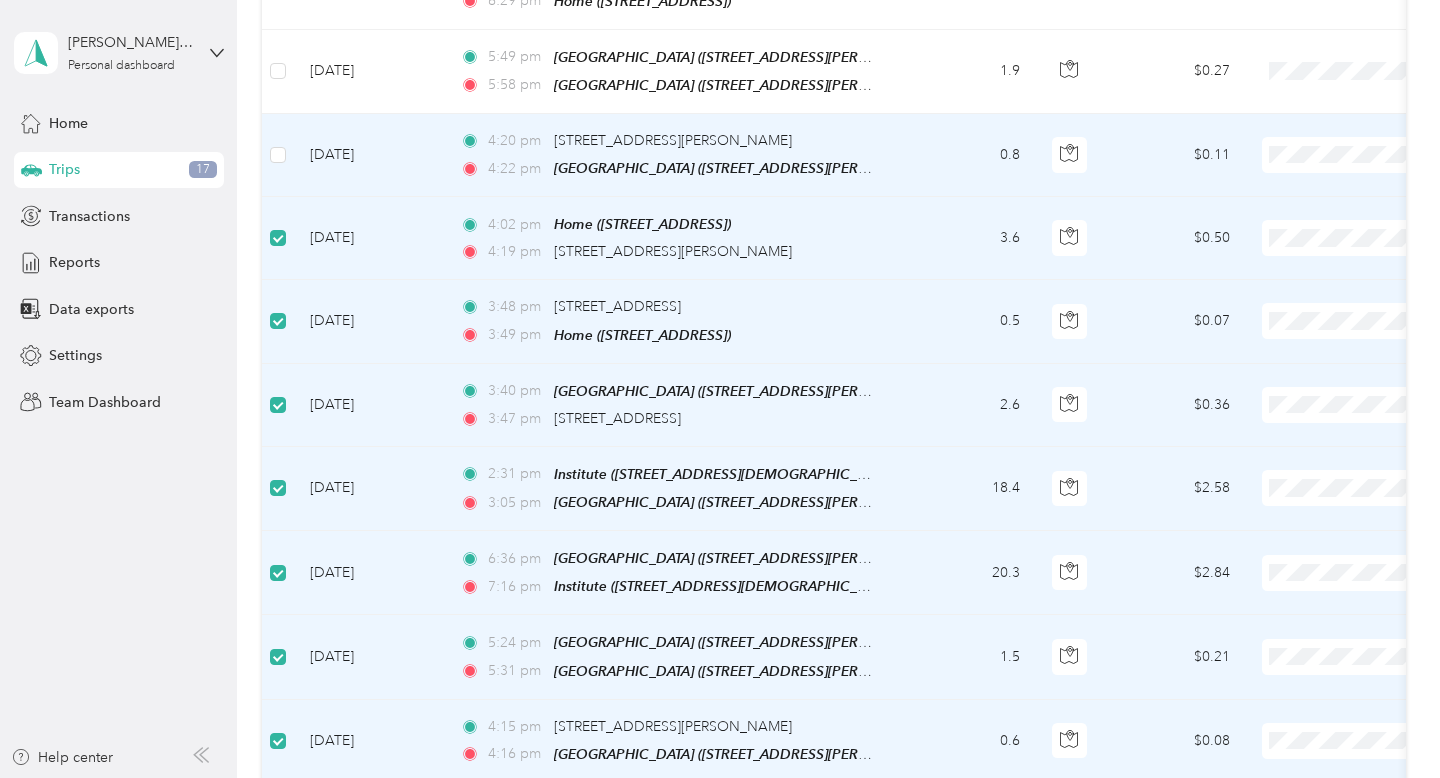 click at bounding box center (278, 155) 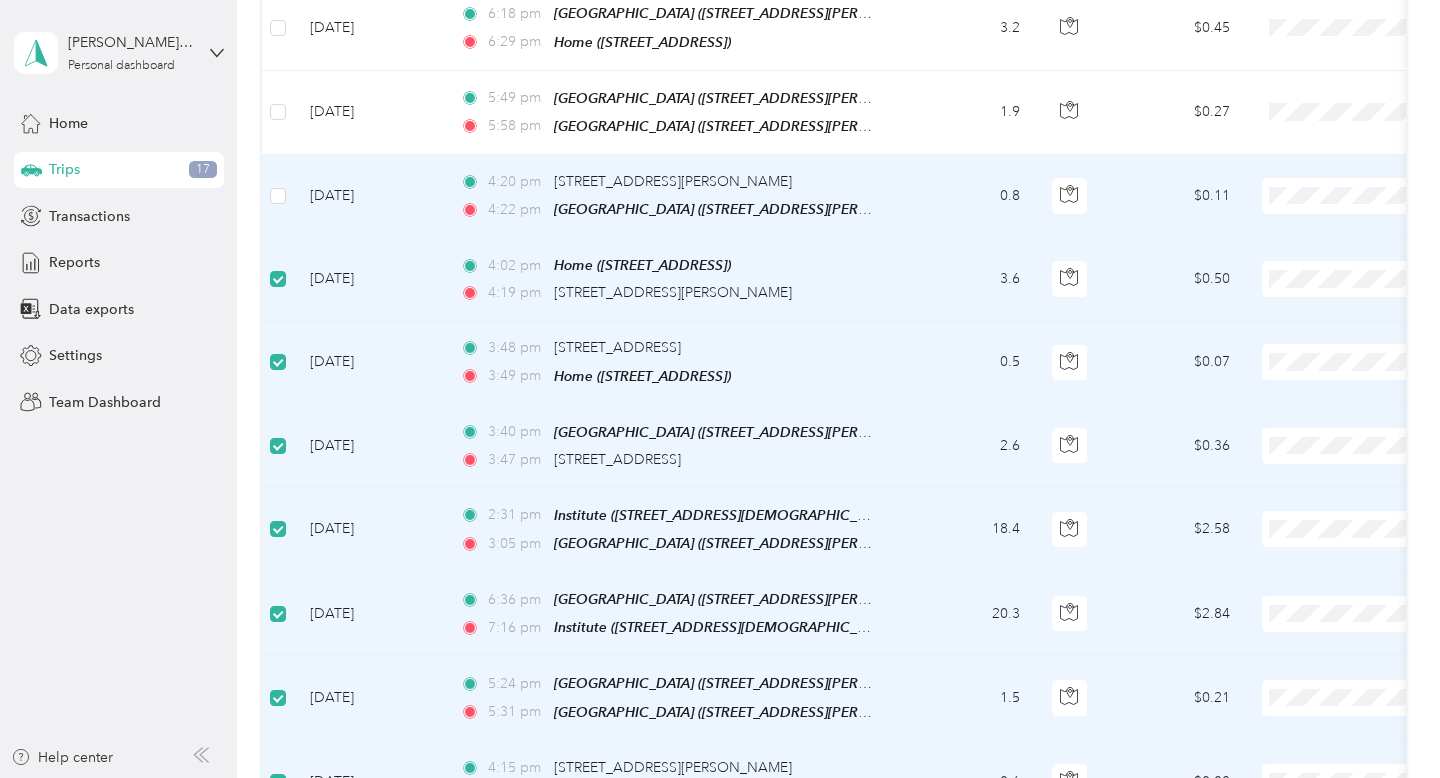 scroll, scrollTop: 431, scrollLeft: 0, axis: vertical 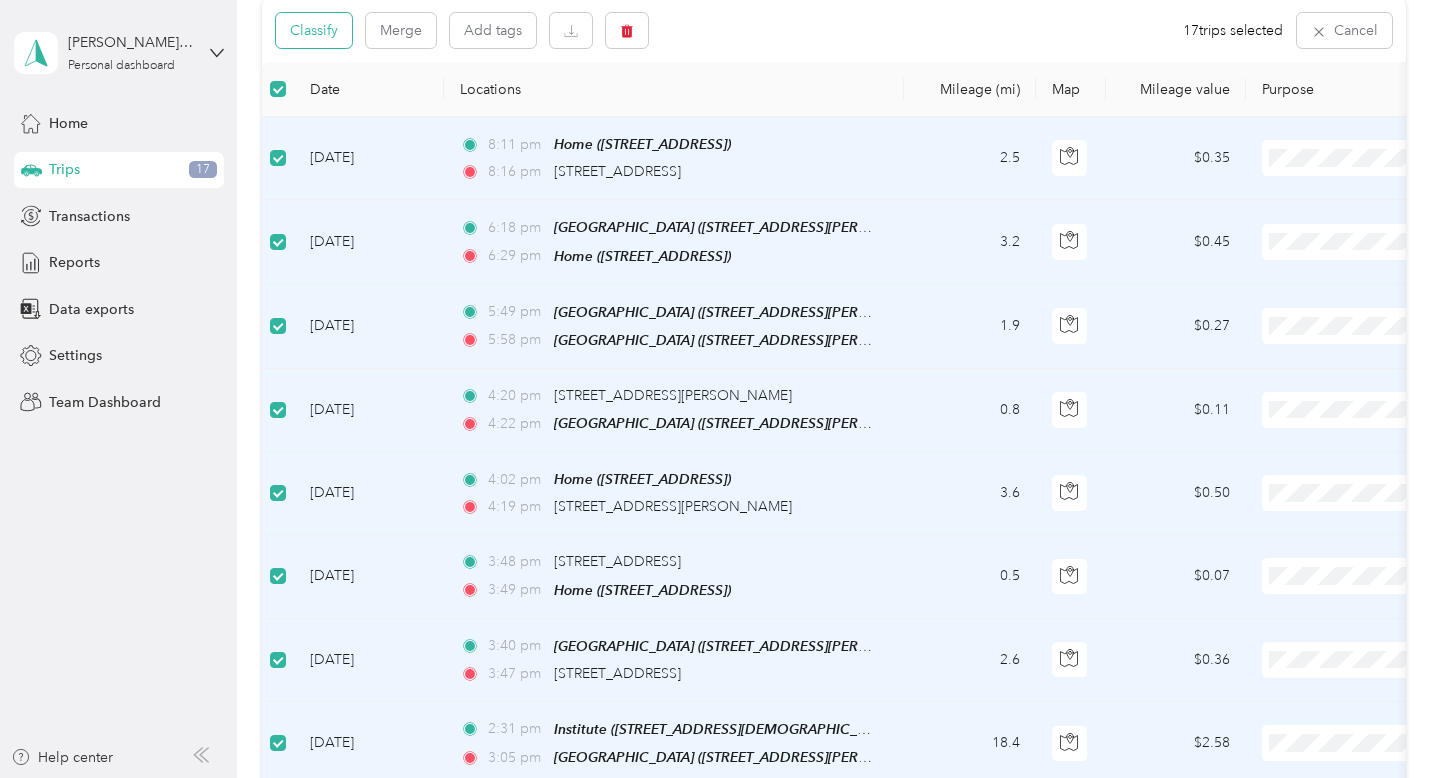 click on "Classify" at bounding box center [314, 30] 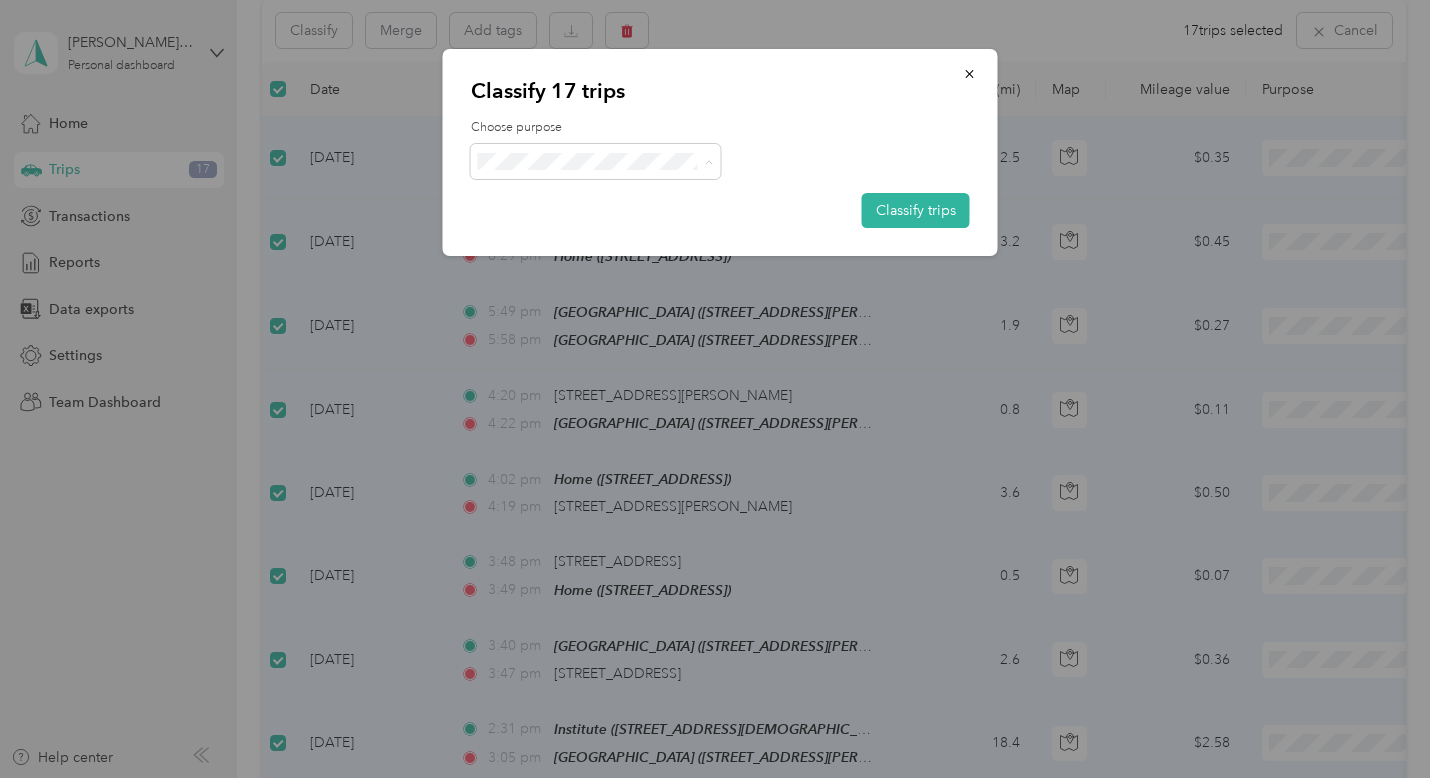 click on "Religious Services" at bounding box center (613, 268) 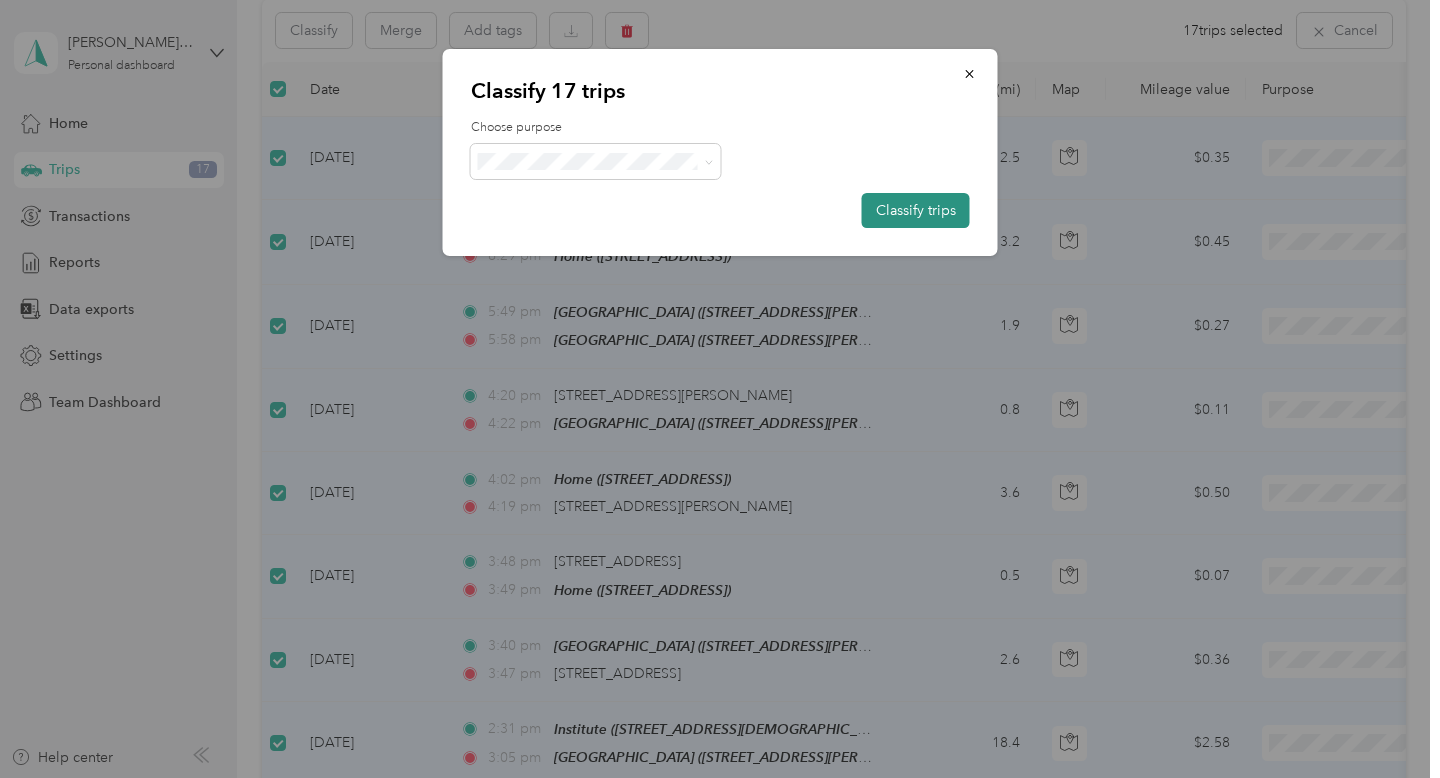 click on "Classify trips" at bounding box center (916, 210) 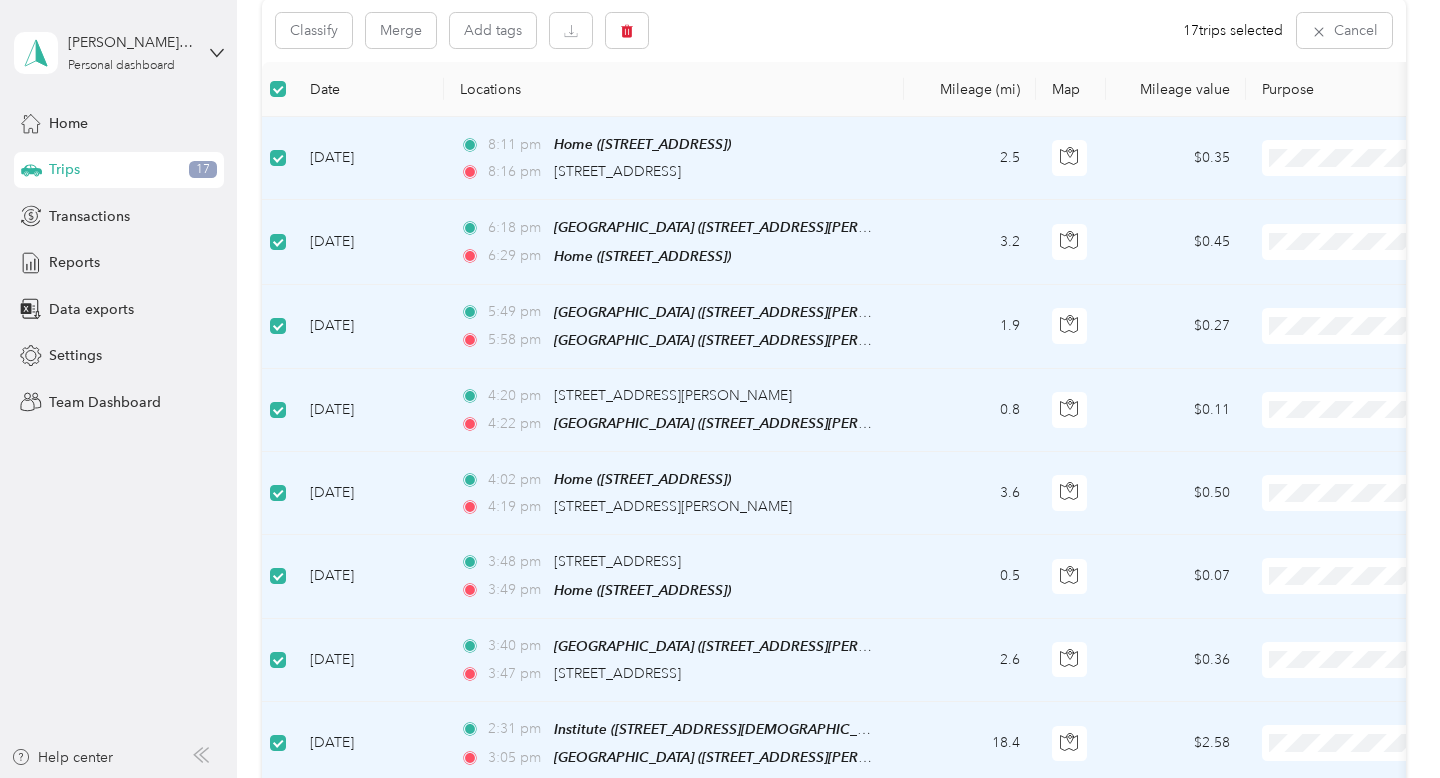 scroll, scrollTop: 220, scrollLeft: 0, axis: vertical 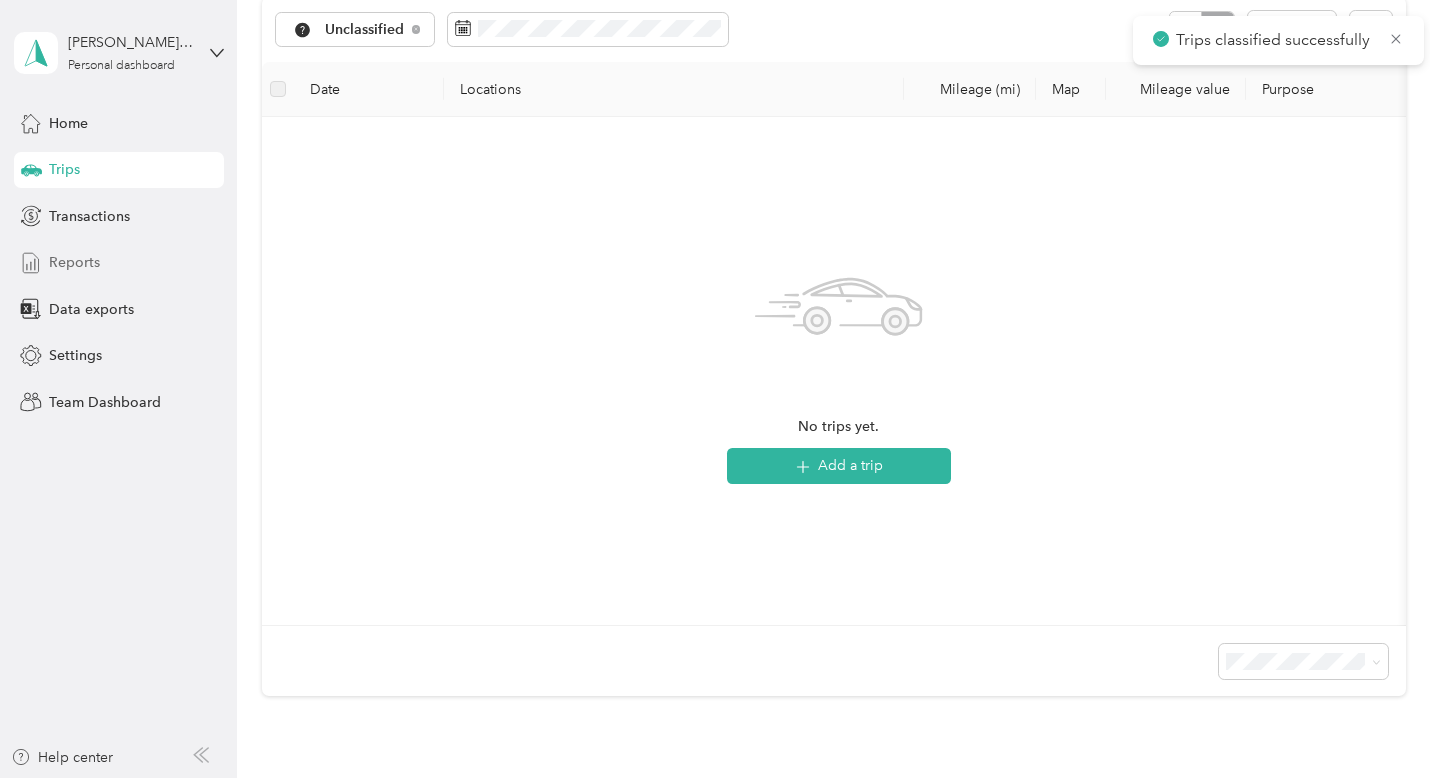 click on "Reports" at bounding box center (119, 263) 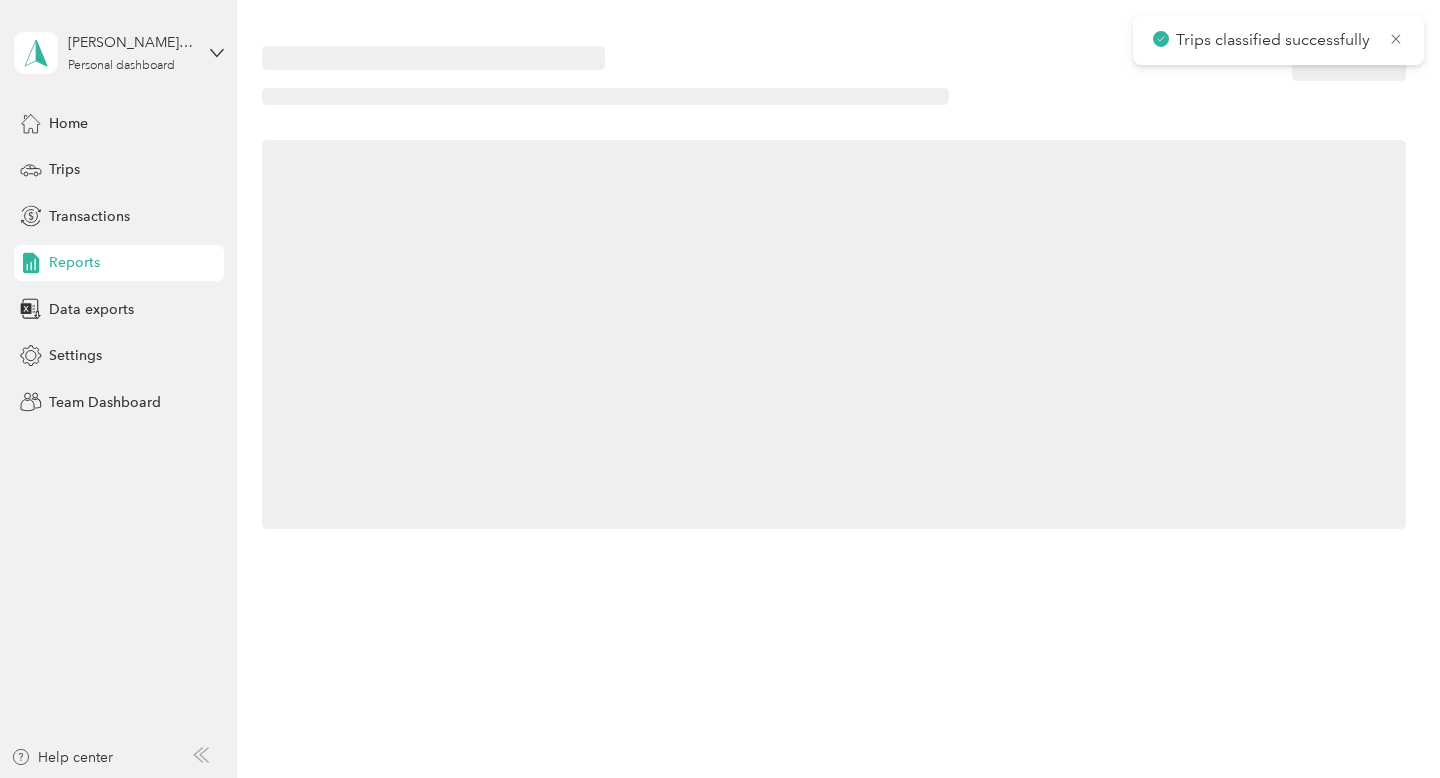 scroll, scrollTop: 0, scrollLeft: 0, axis: both 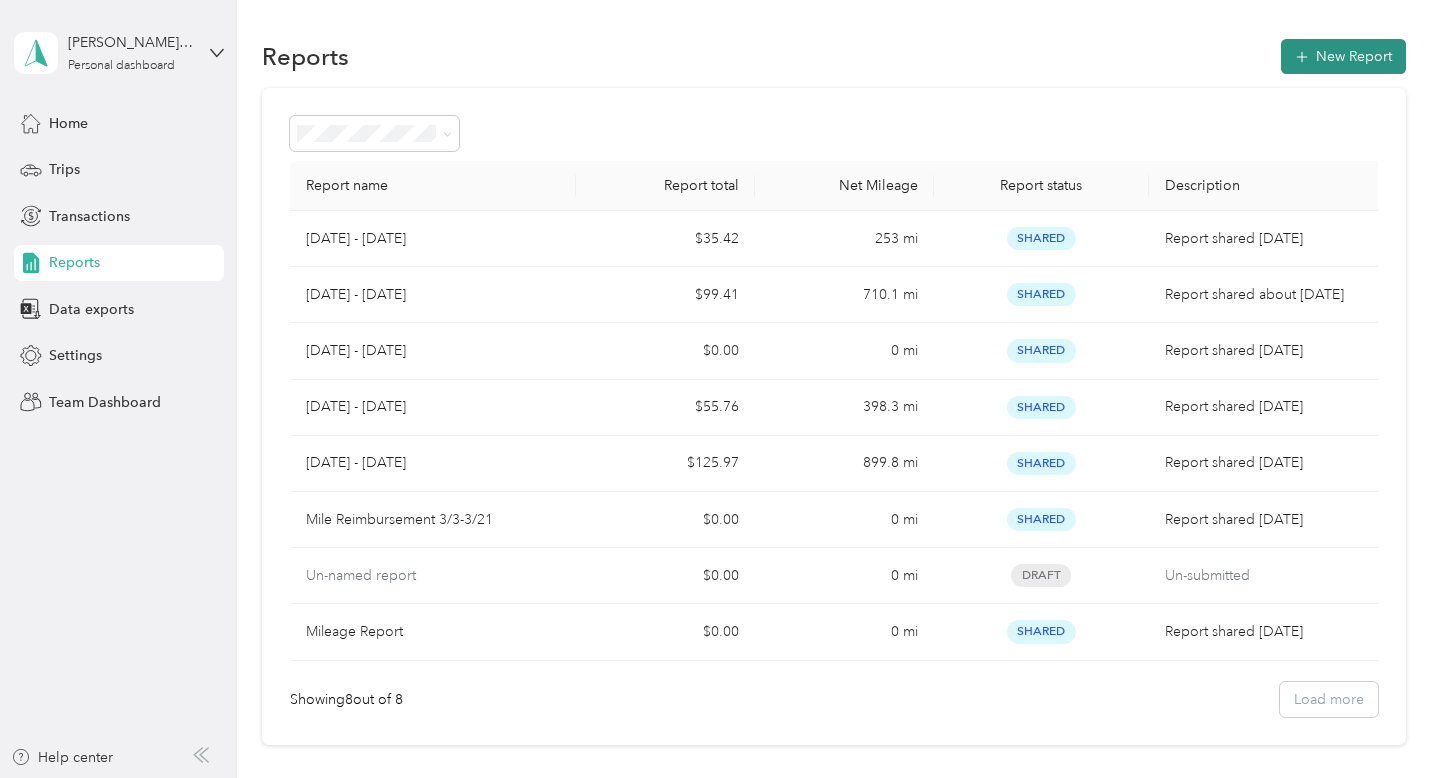 click on "New Report" at bounding box center [1343, 56] 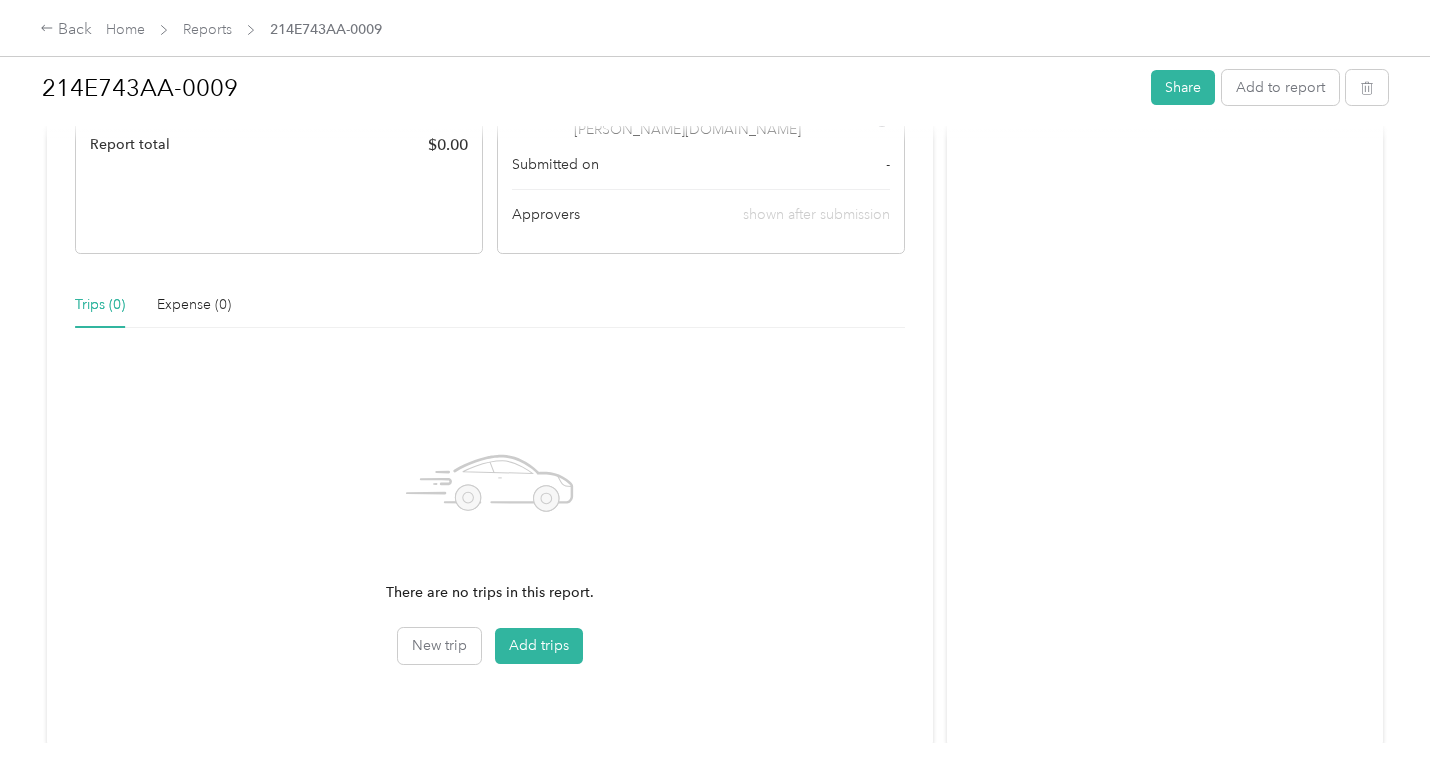 scroll, scrollTop: 365, scrollLeft: 0, axis: vertical 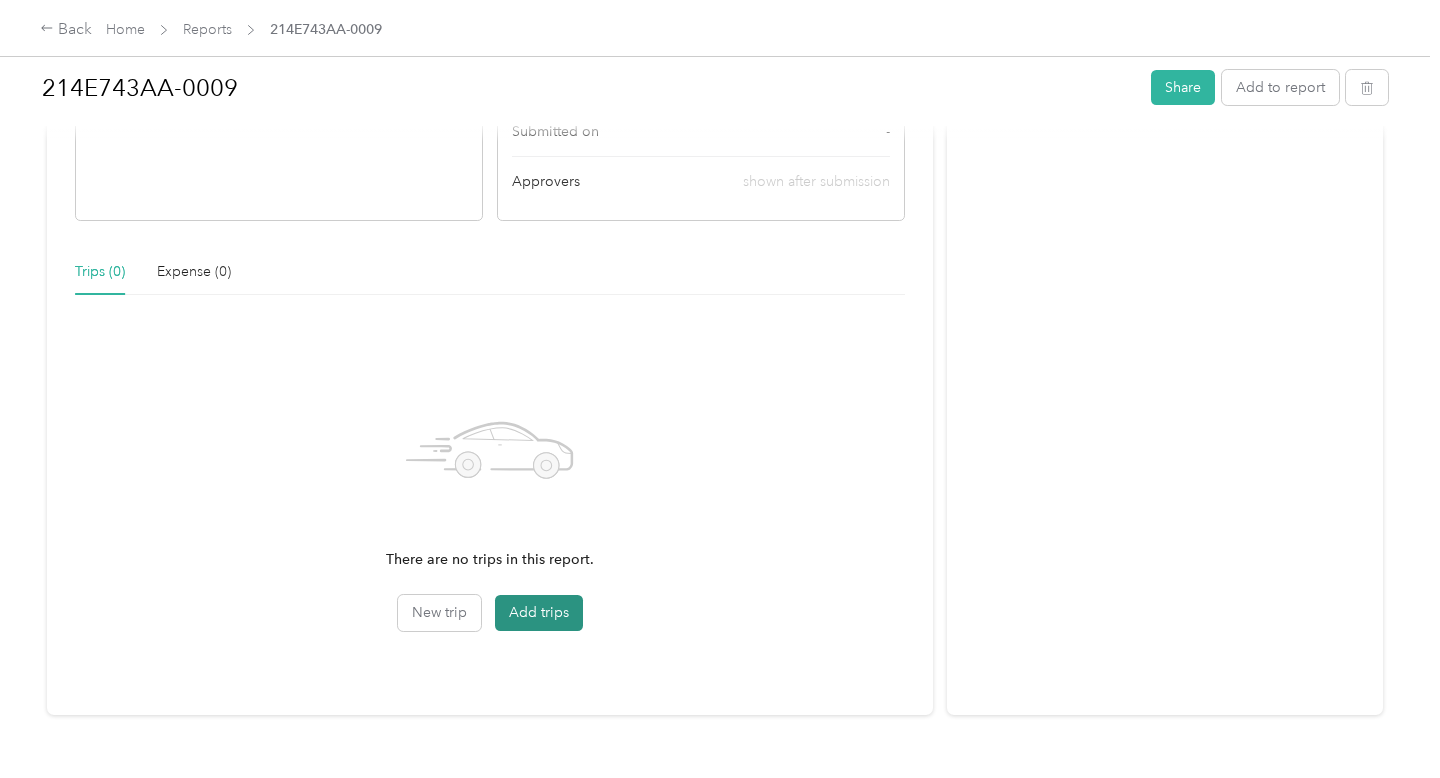 click on "Add trips" at bounding box center [539, 613] 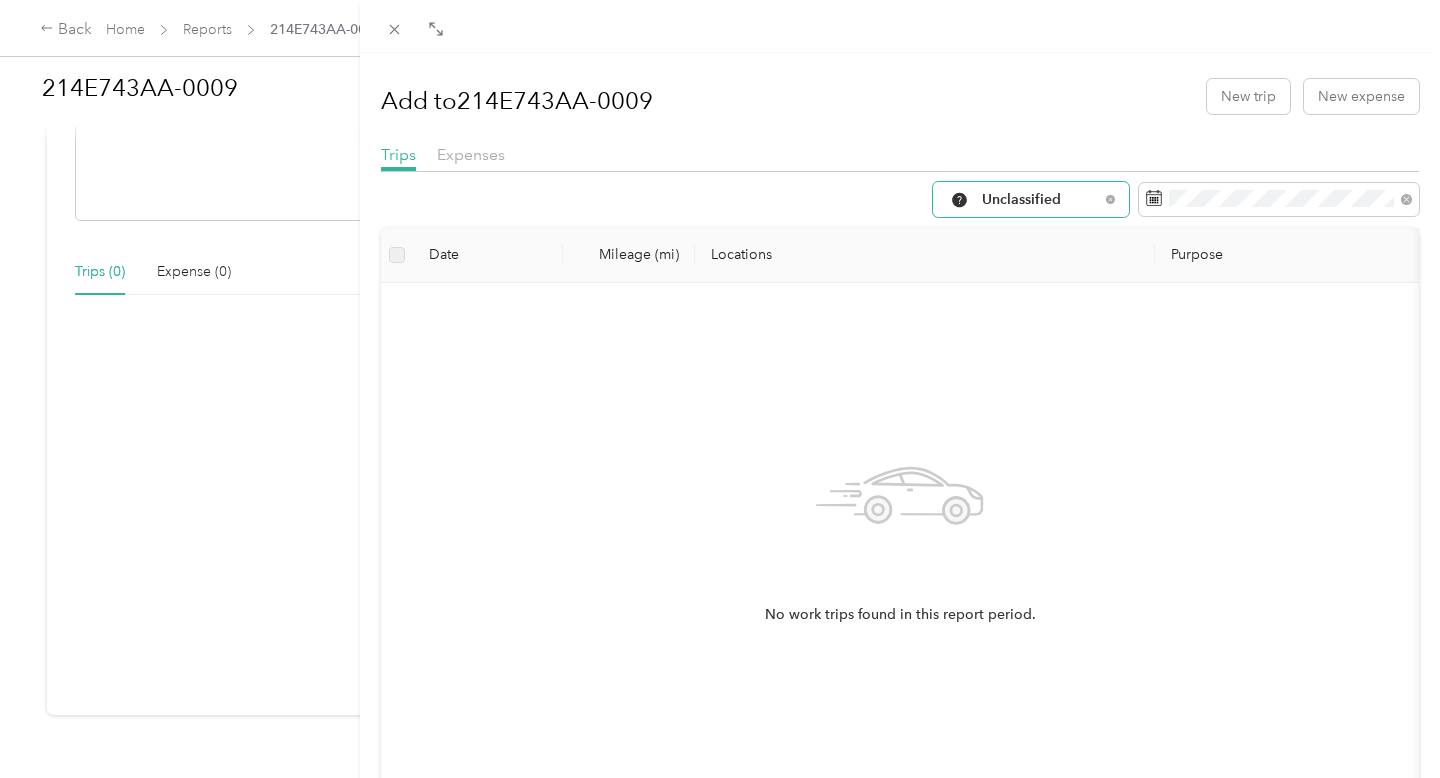 click on "Unclassified" at bounding box center (1040, 200) 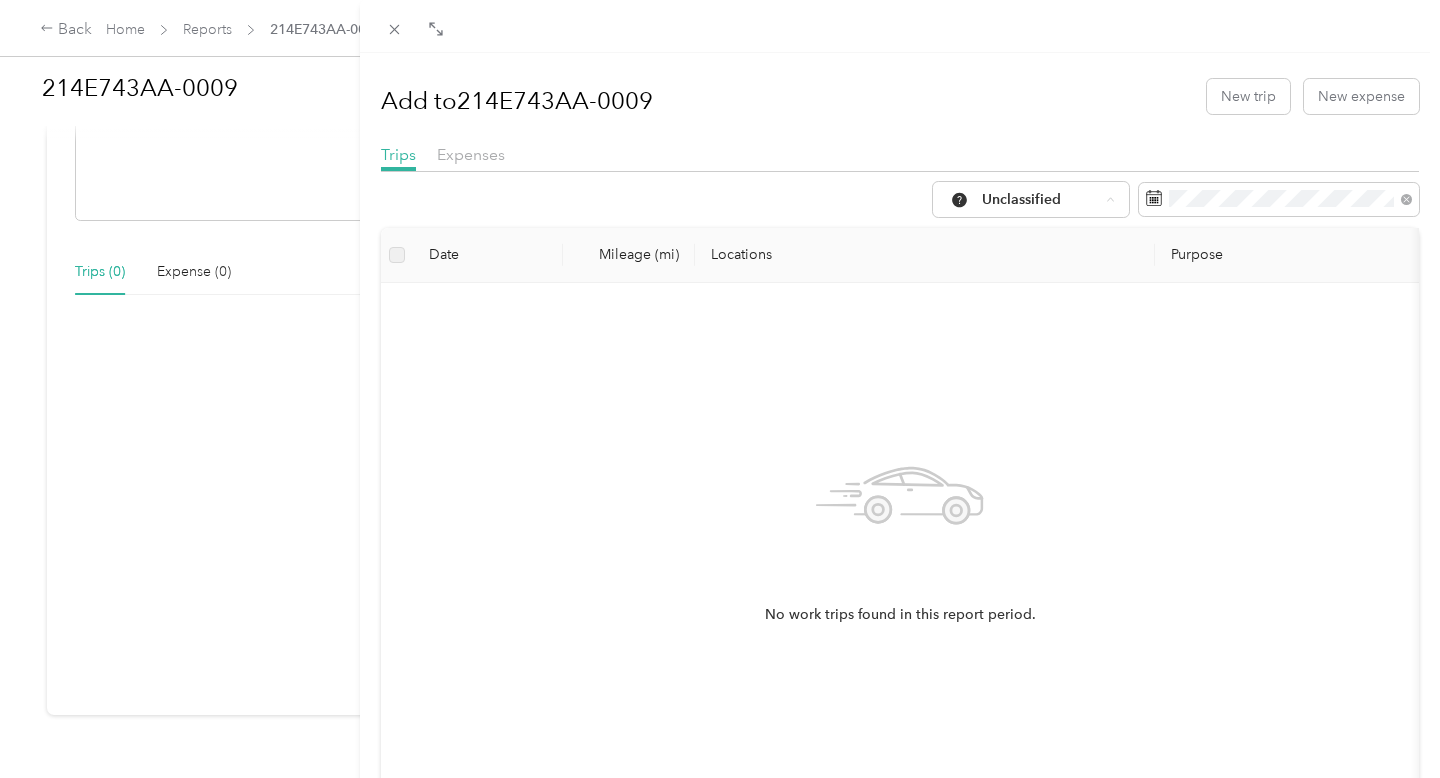 click on "Religious Services" at bounding box center [1048, 376] 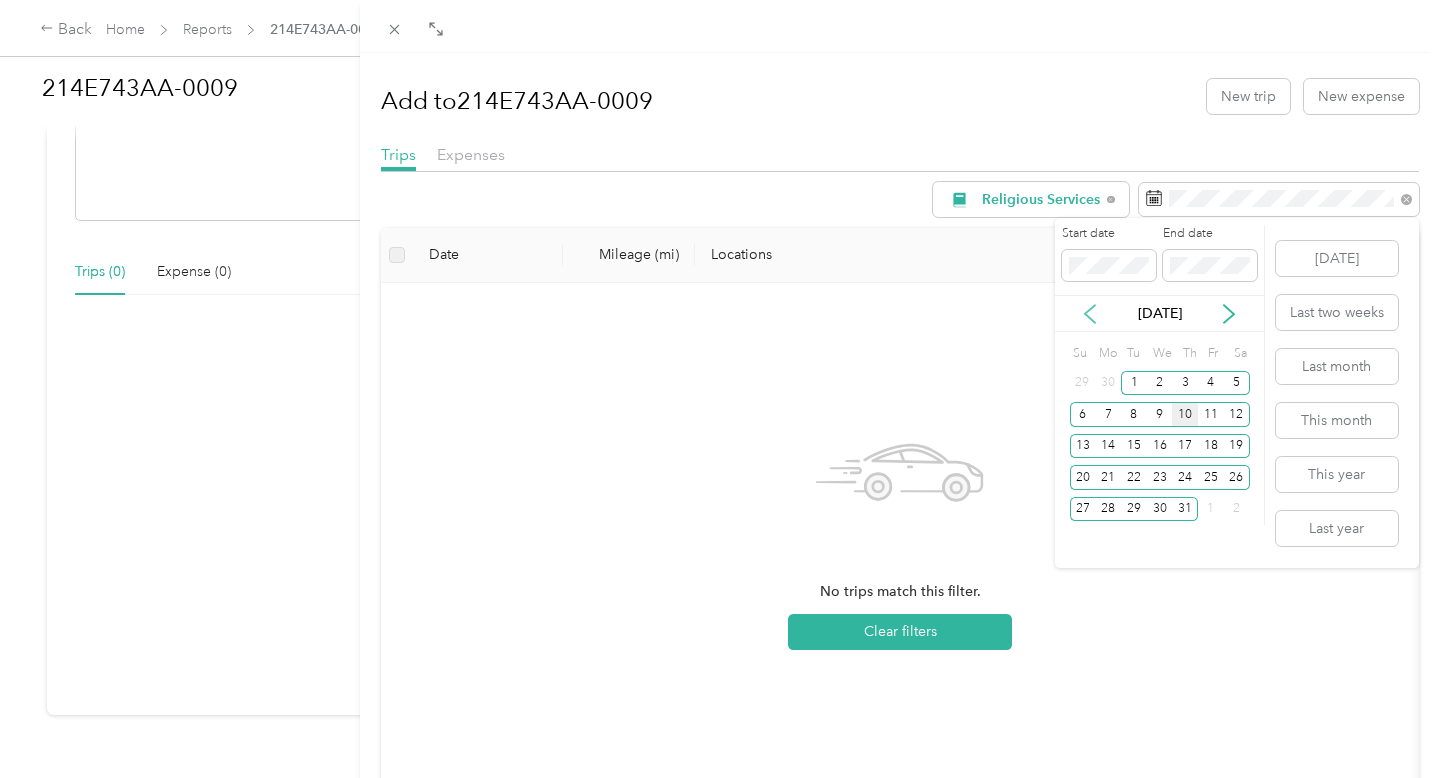 click 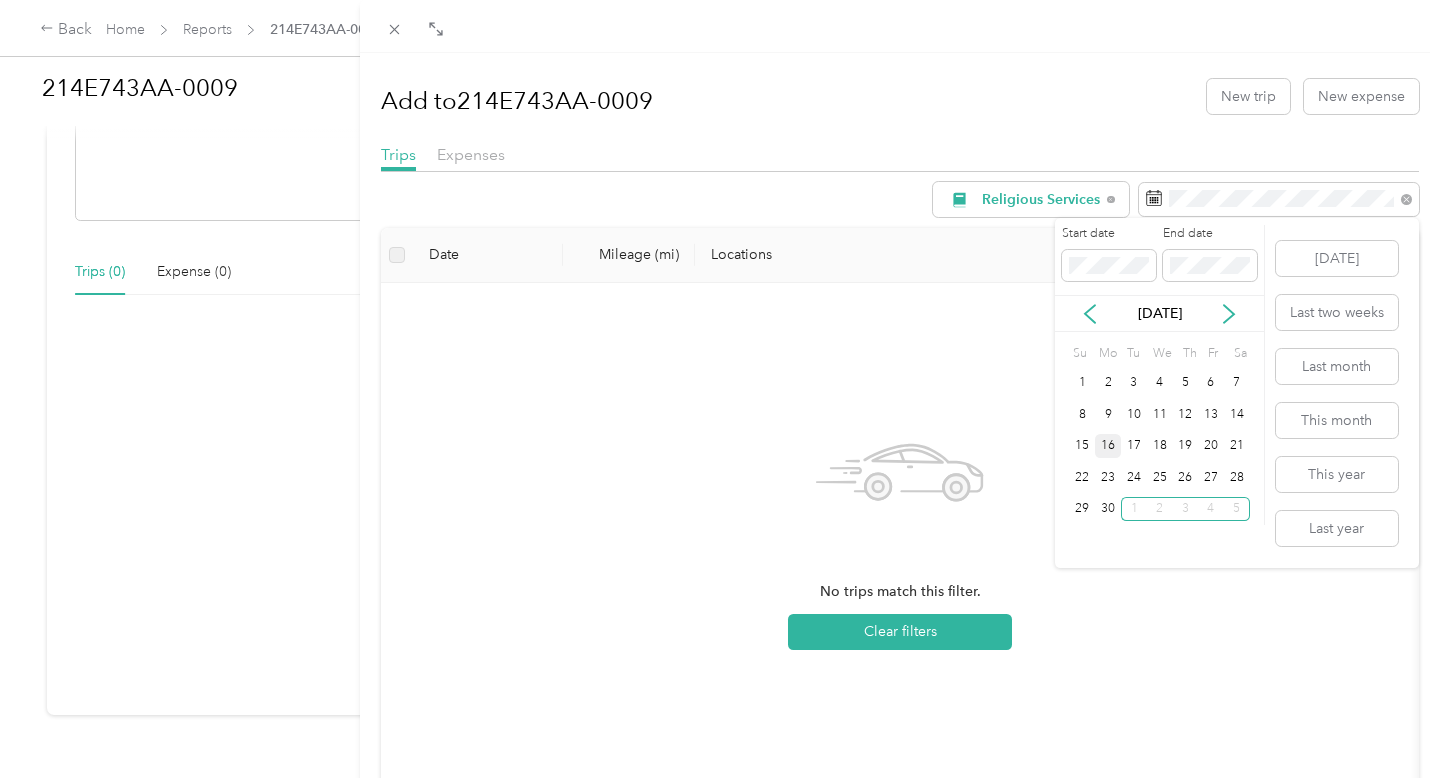 click on "16" at bounding box center (1108, 446) 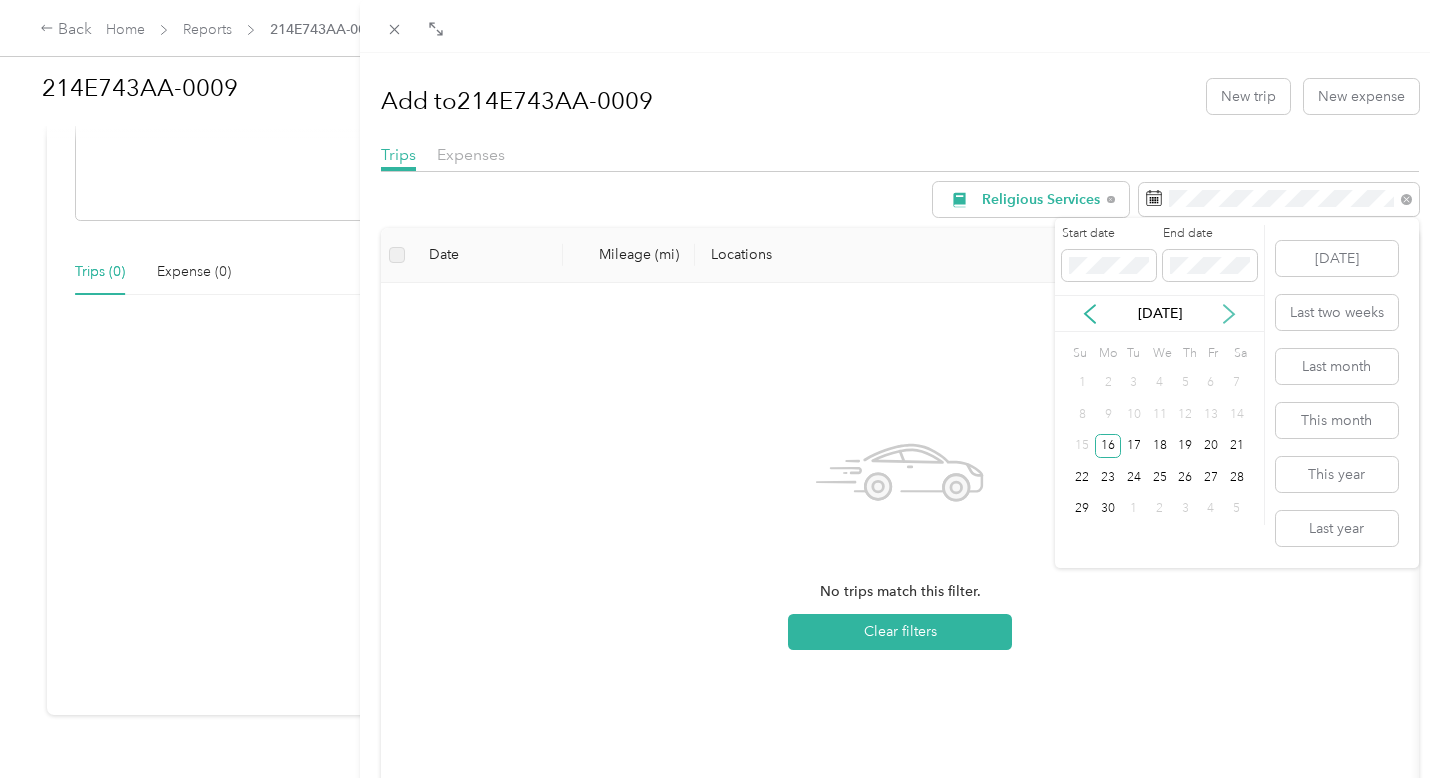 click 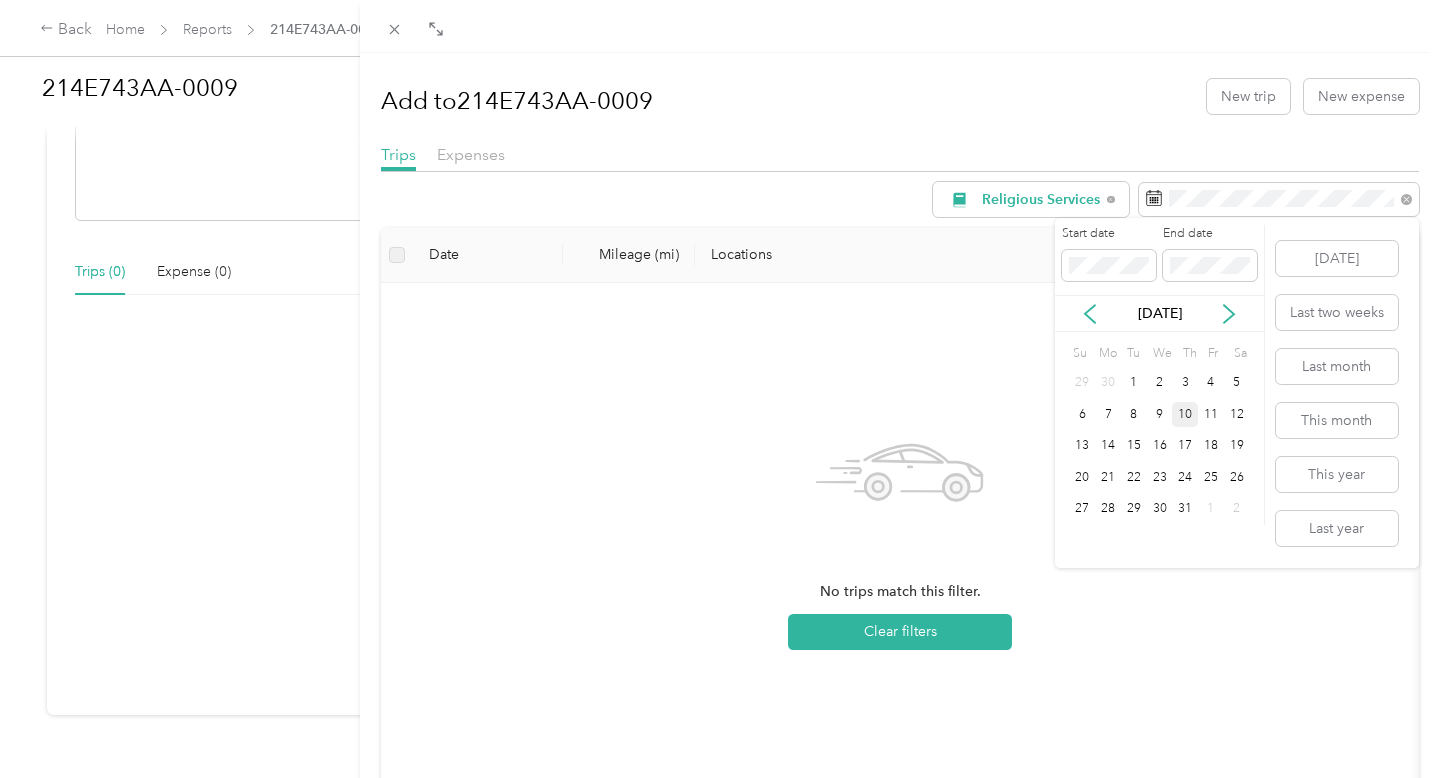 click on "10" at bounding box center [1185, 414] 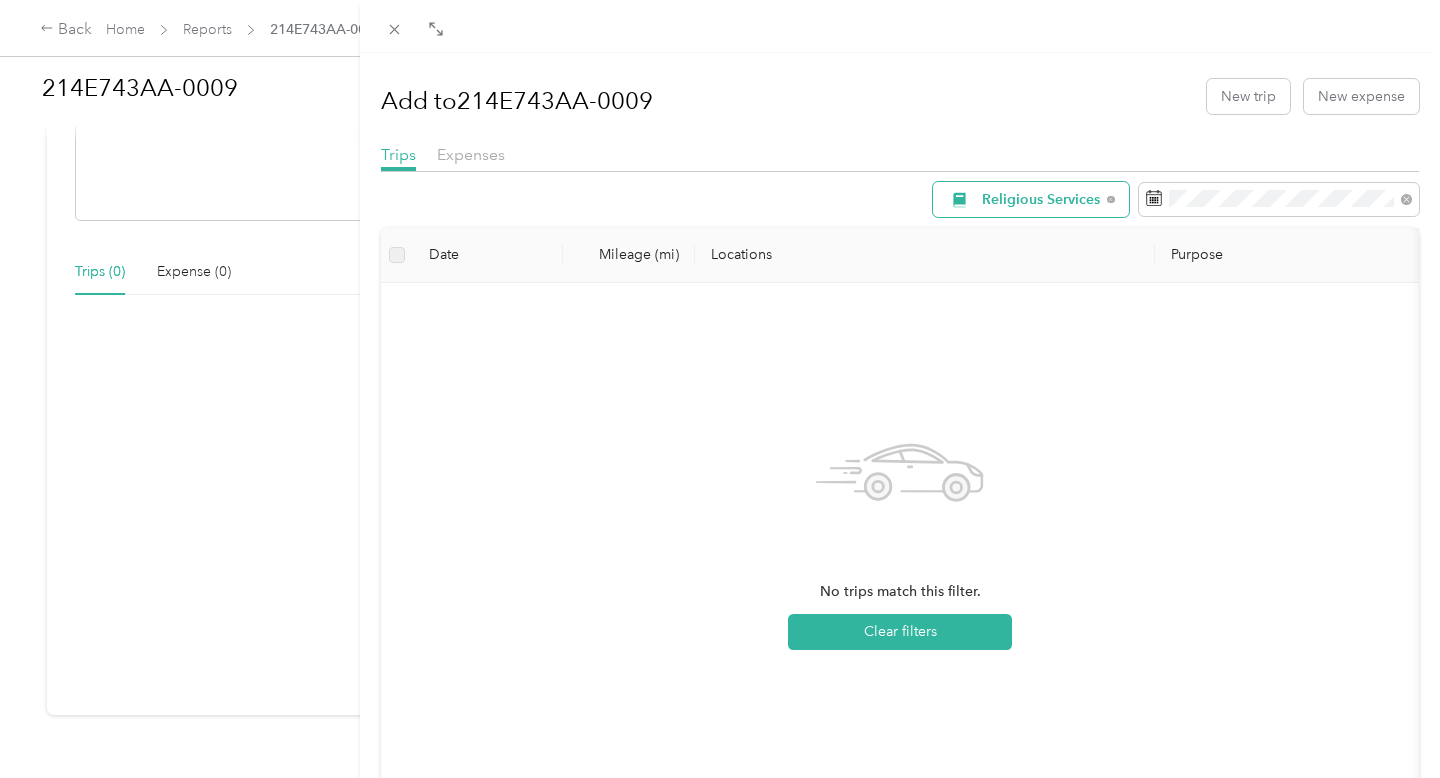 click on "Religious Services" at bounding box center (1041, 200) 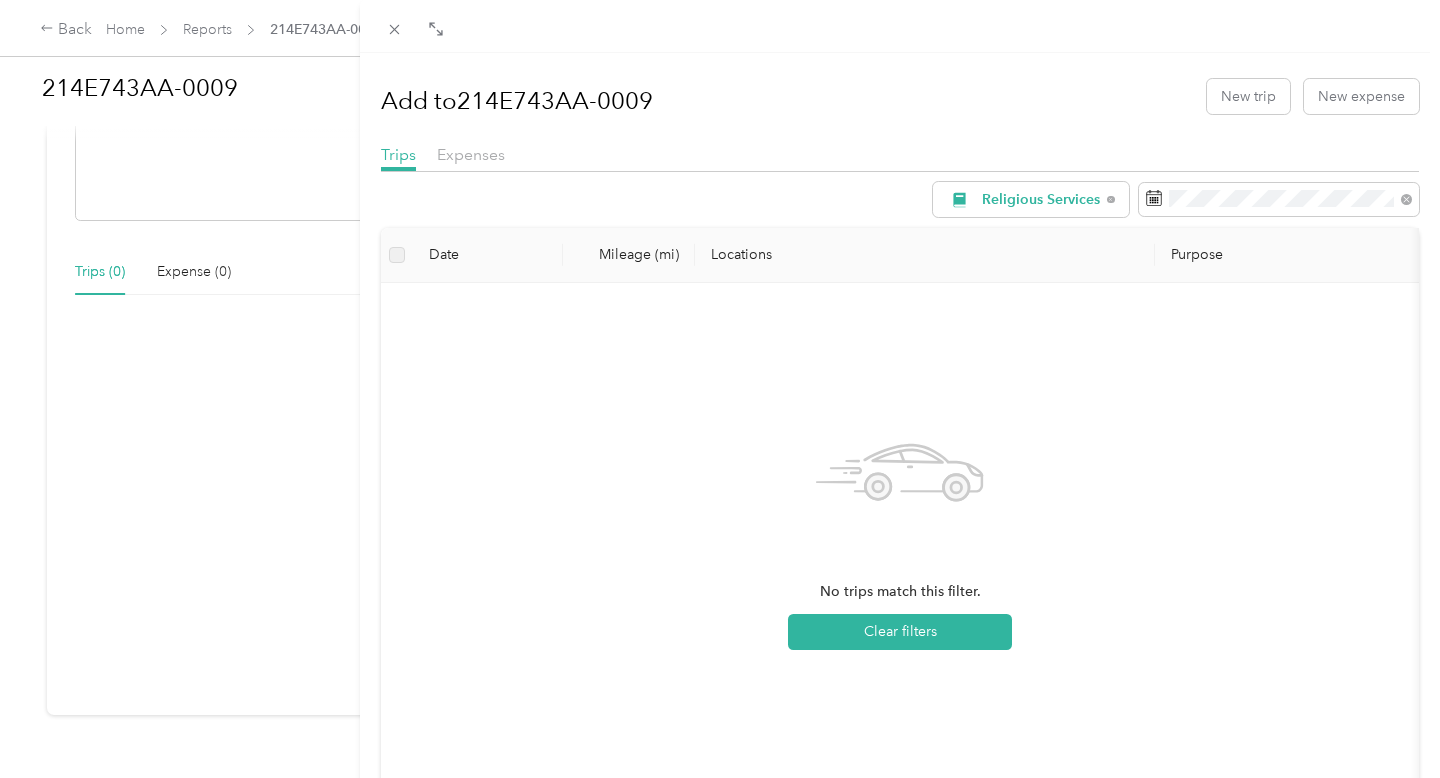 click on "Work" at bounding box center [1053, 306] 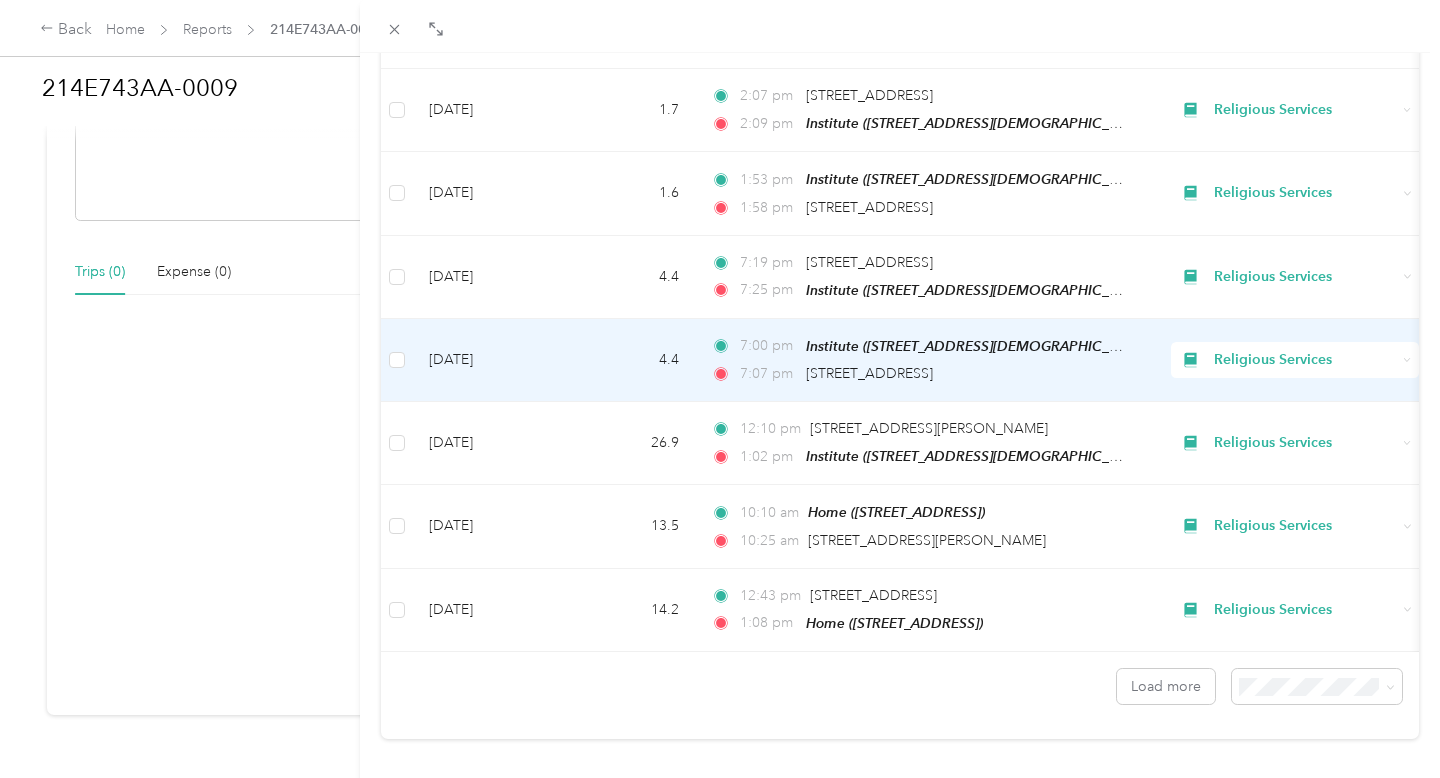 scroll, scrollTop: 1709, scrollLeft: 0, axis: vertical 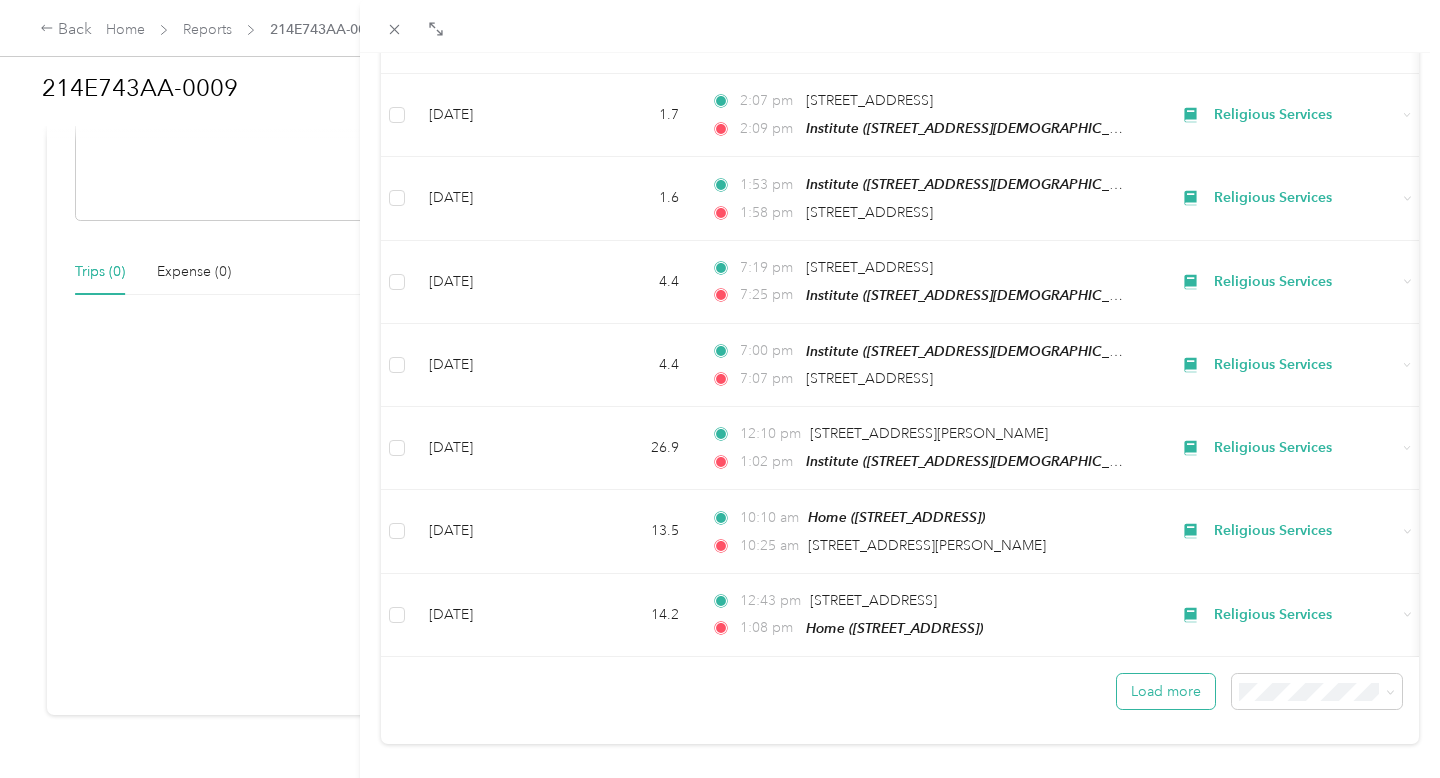 click on "Load more" at bounding box center (1166, 691) 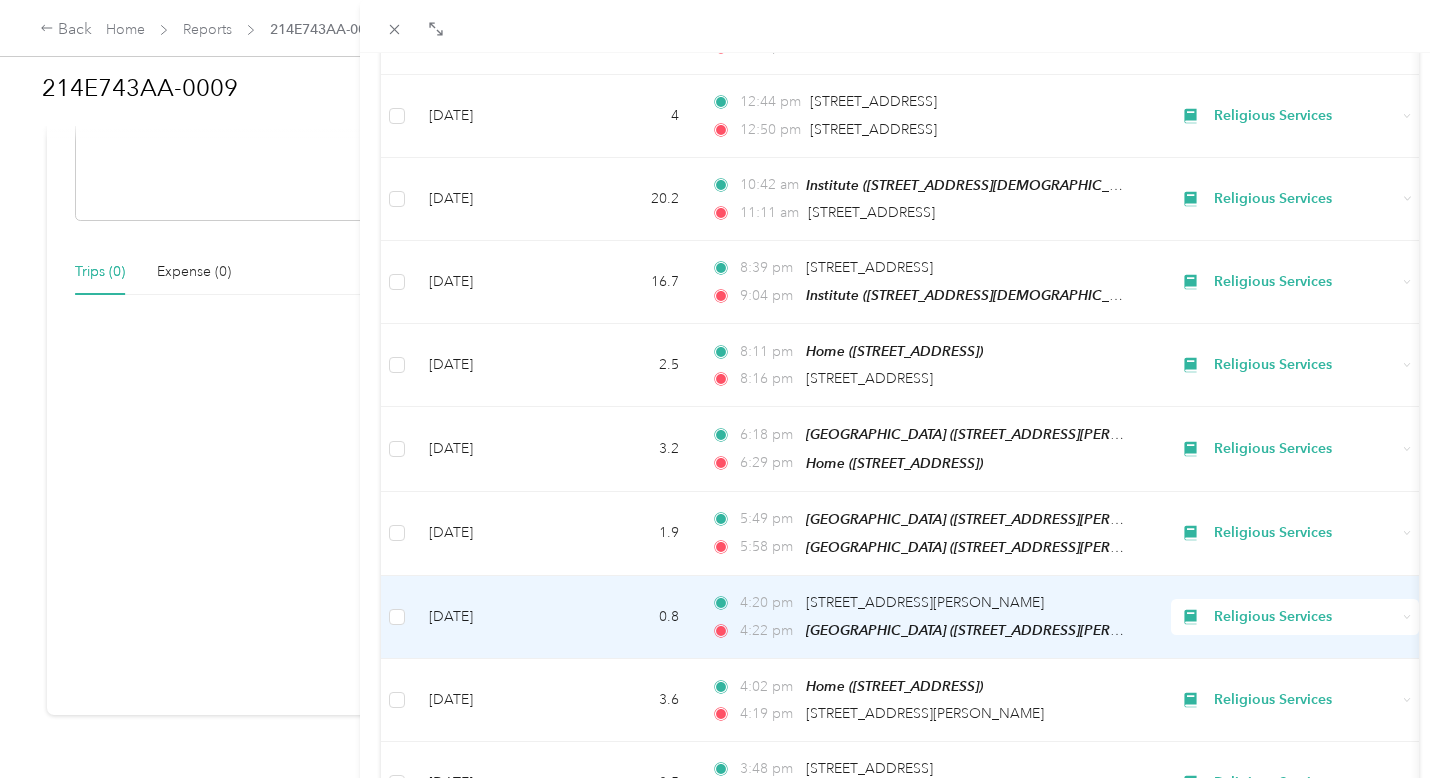 scroll, scrollTop: 3786, scrollLeft: 0, axis: vertical 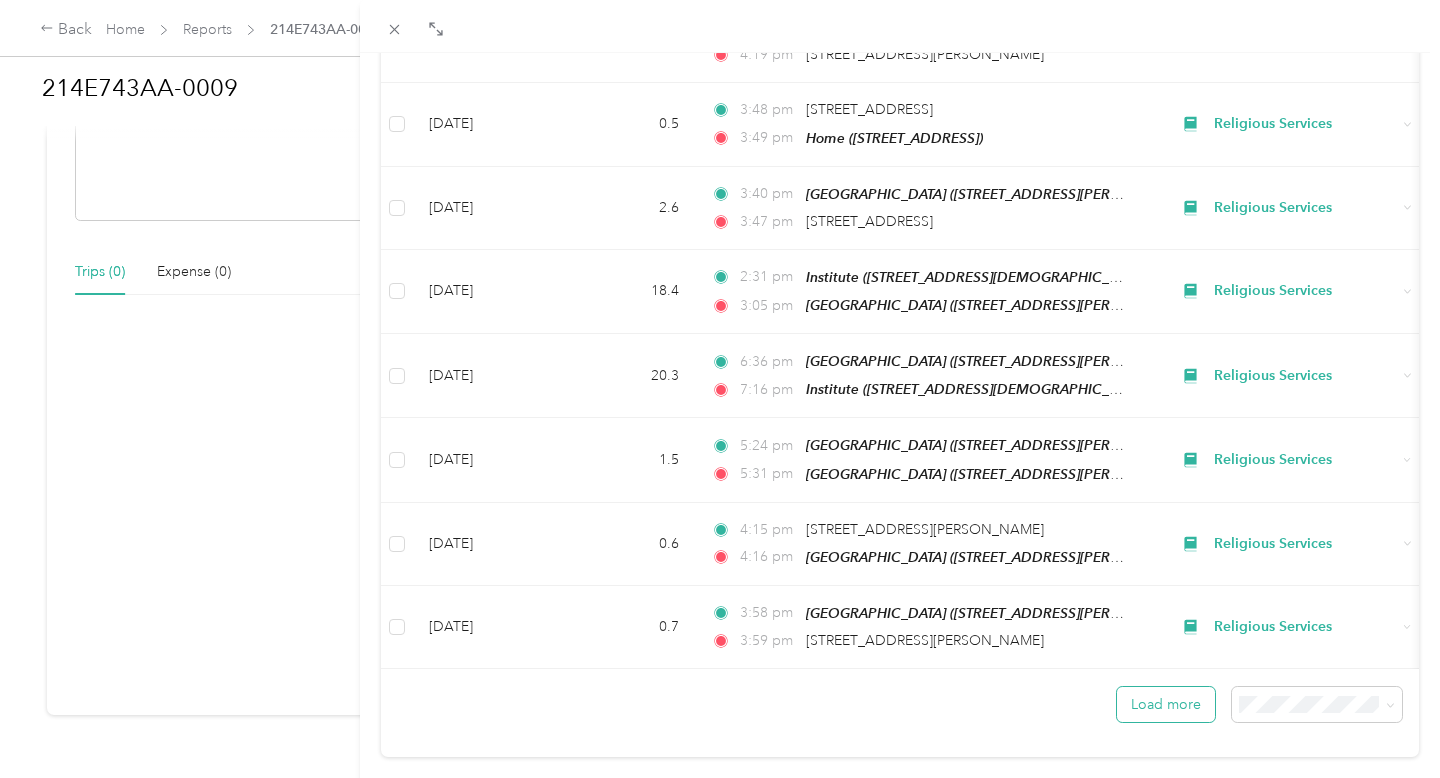 click on "Load more" at bounding box center (1166, 704) 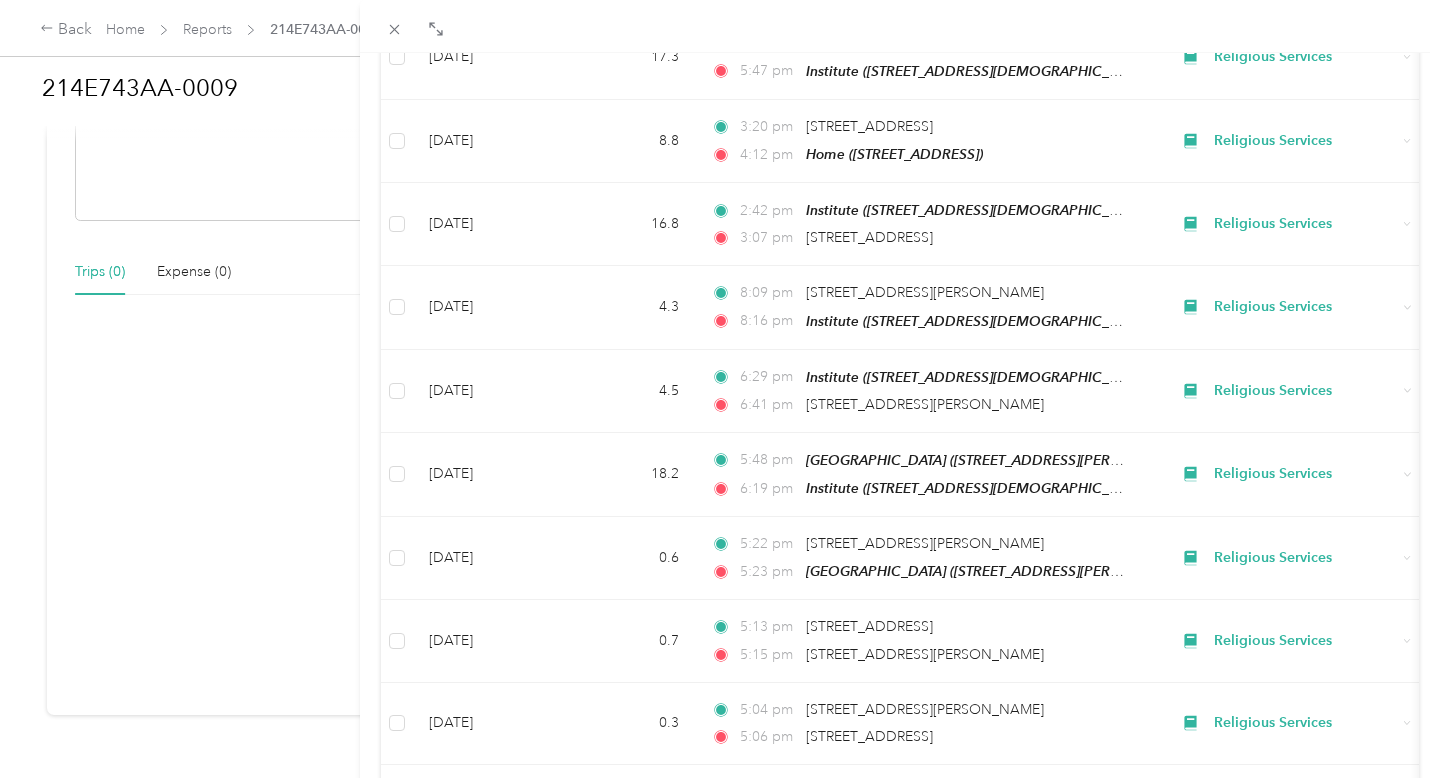 scroll, scrollTop: 0, scrollLeft: 0, axis: both 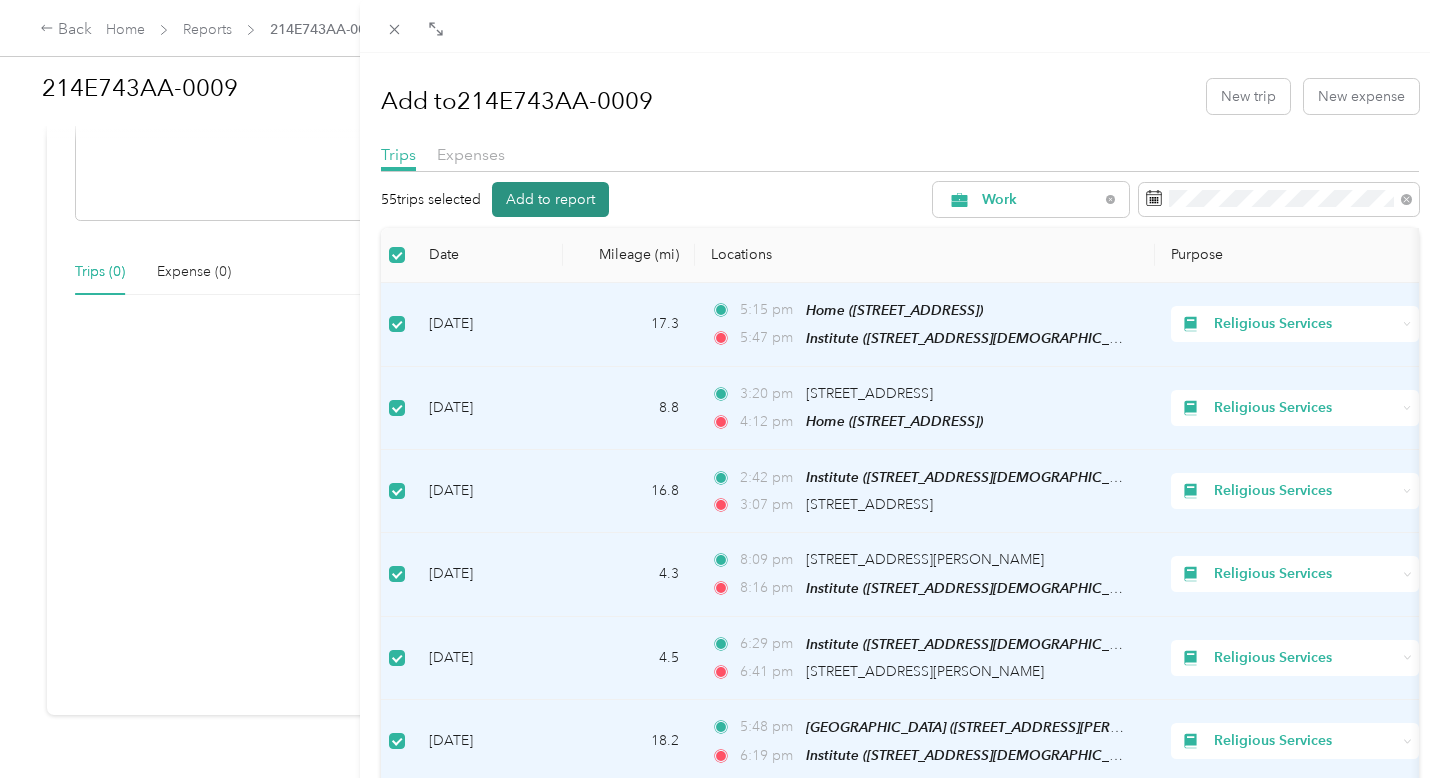 click on "Add to report" at bounding box center (550, 199) 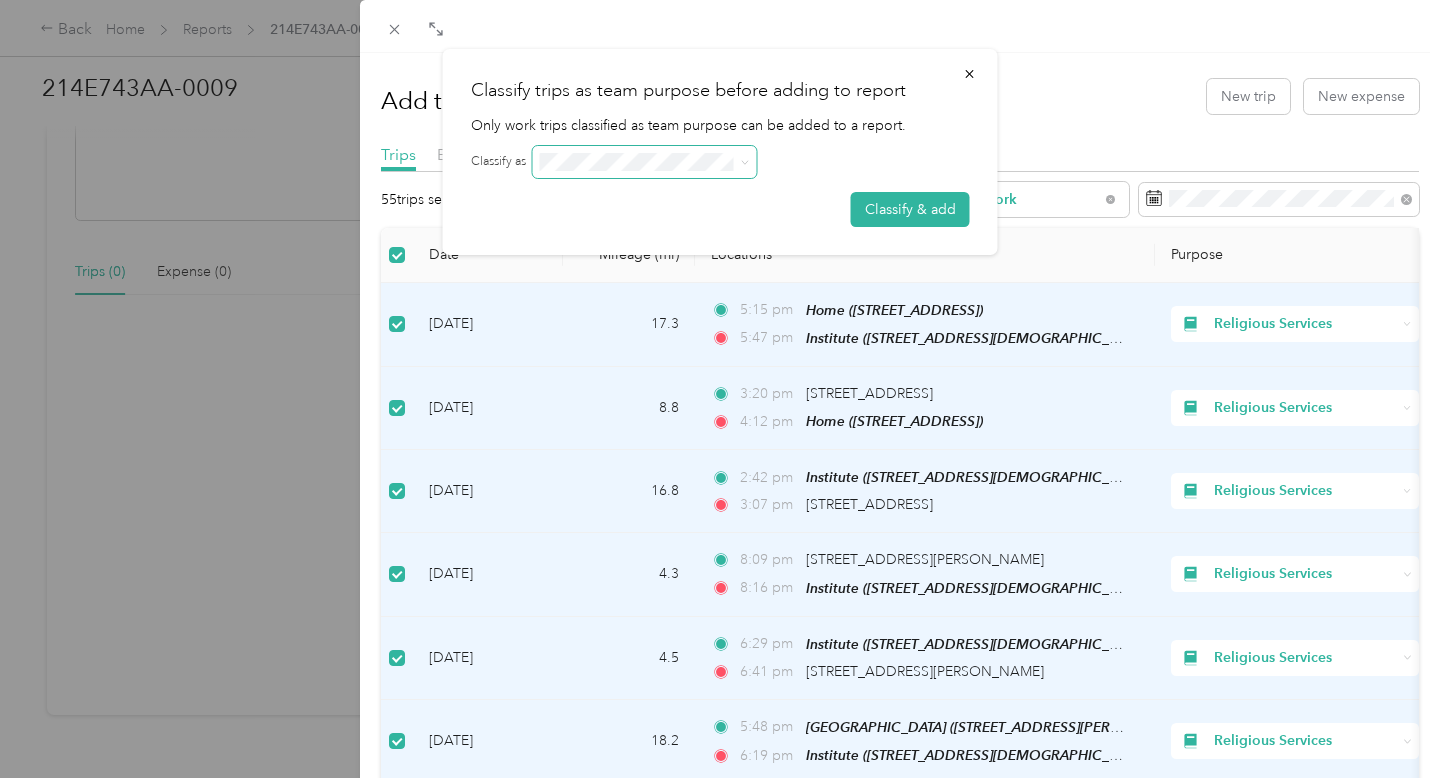 click at bounding box center [645, 162] 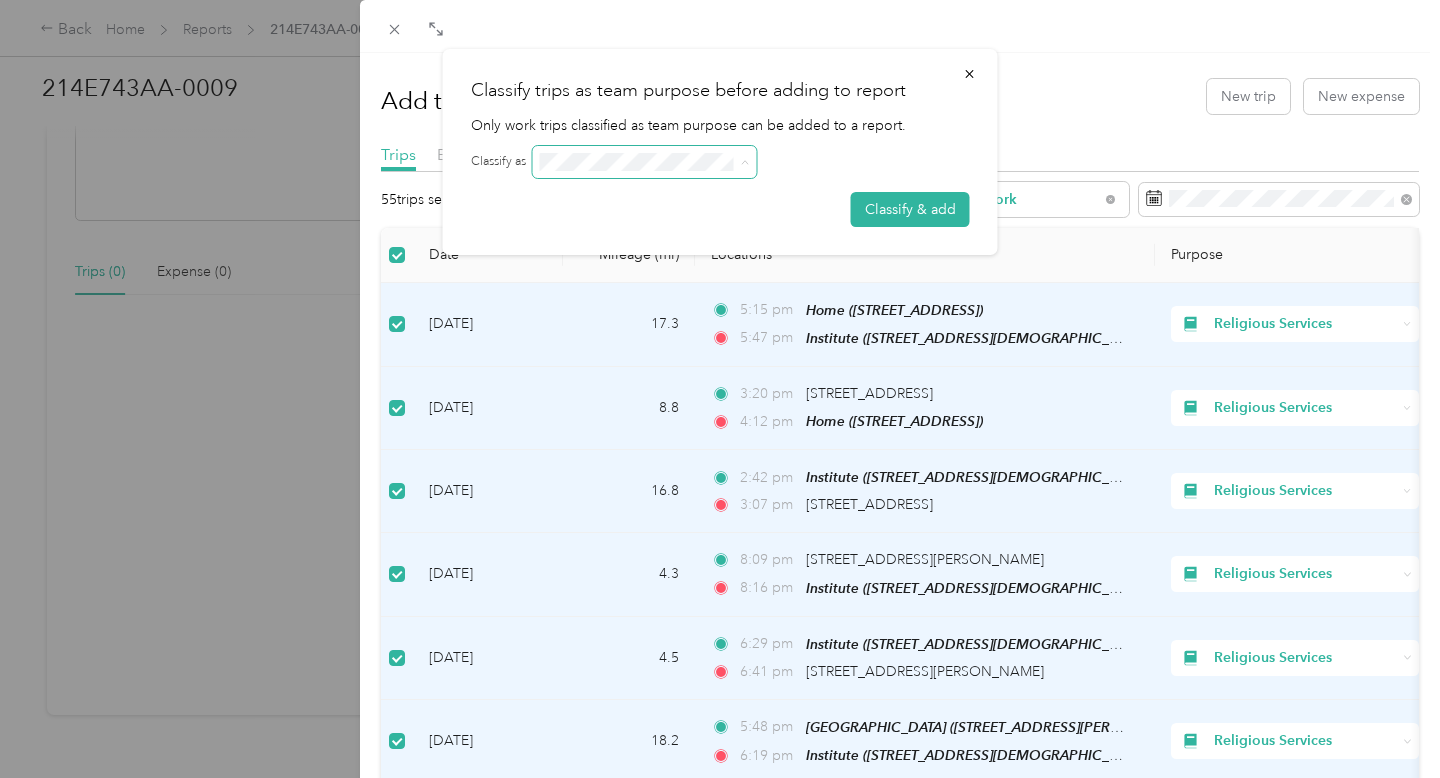 click at bounding box center (742, 162) 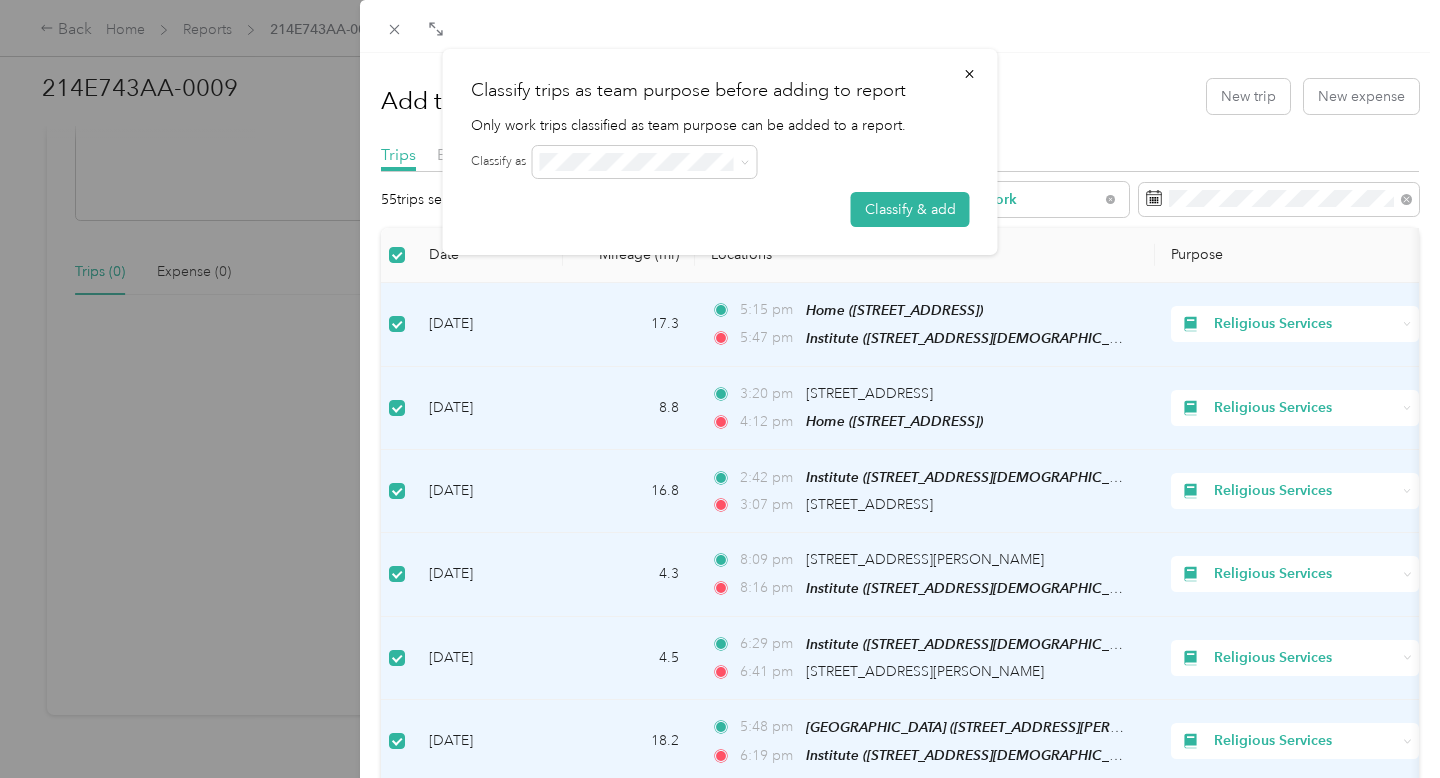 click on "Classify trips as team purpose before adding to report Only work trips classified as team purpose can be added to a report. Classify as   Classify & add" at bounding box center [720, 152] 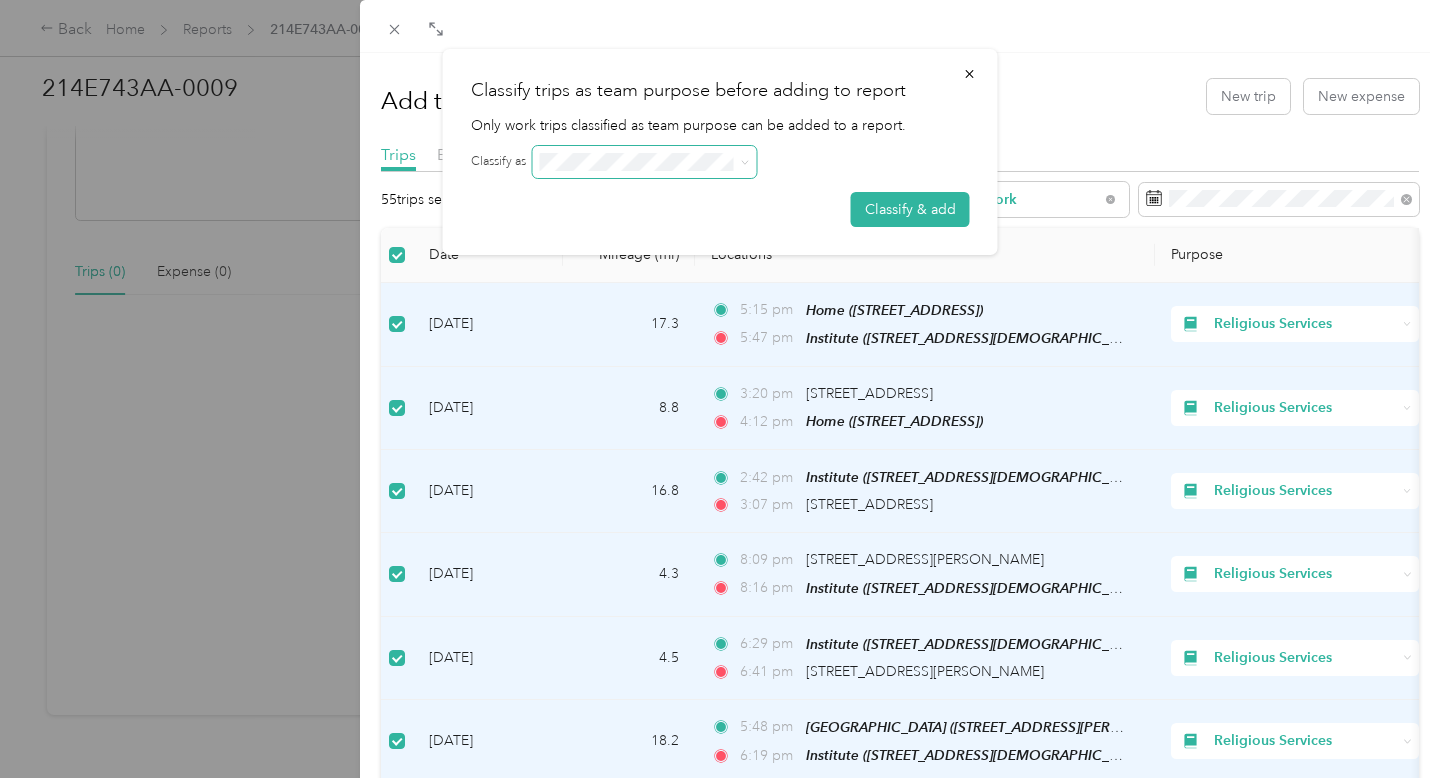 click at bounding box center (645, 162) 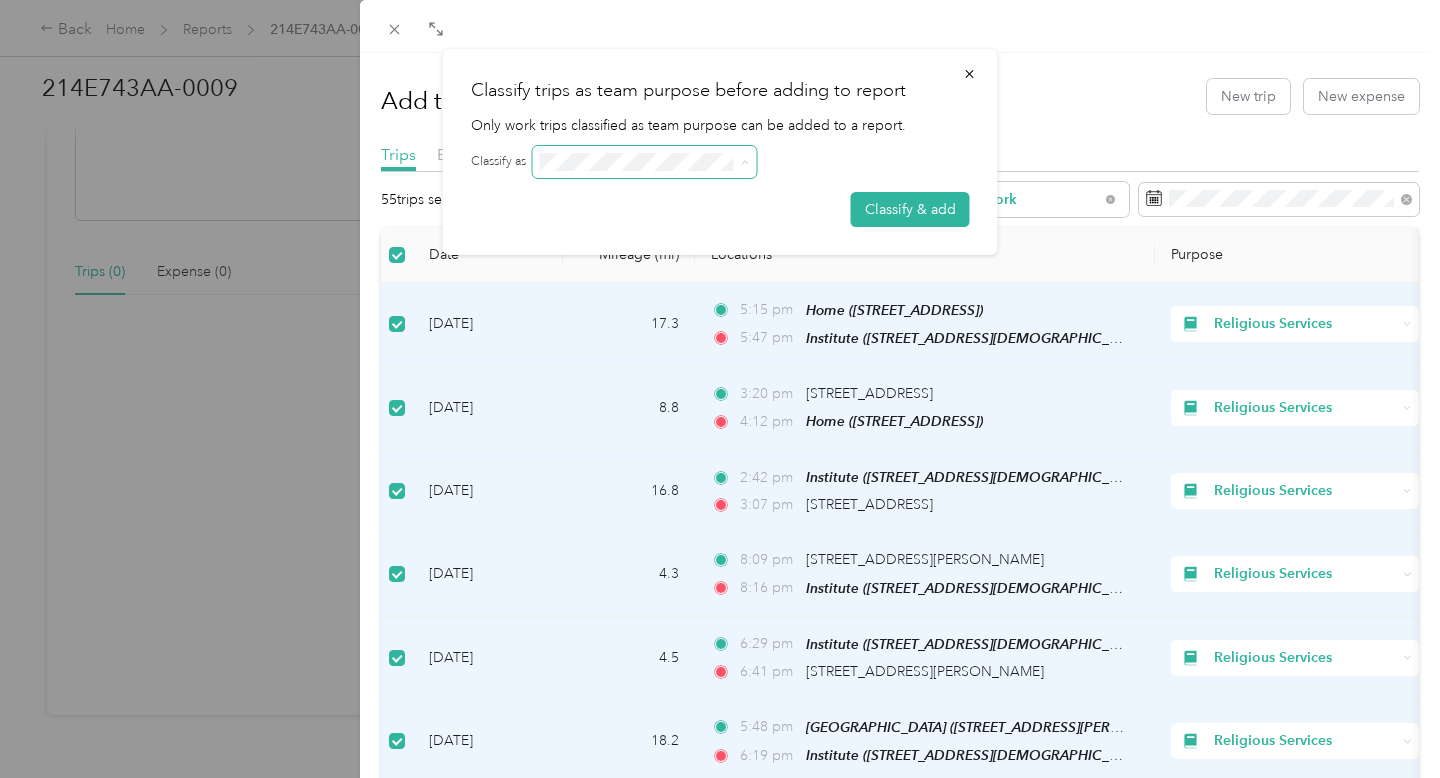 click at bounding box center (645, 162) 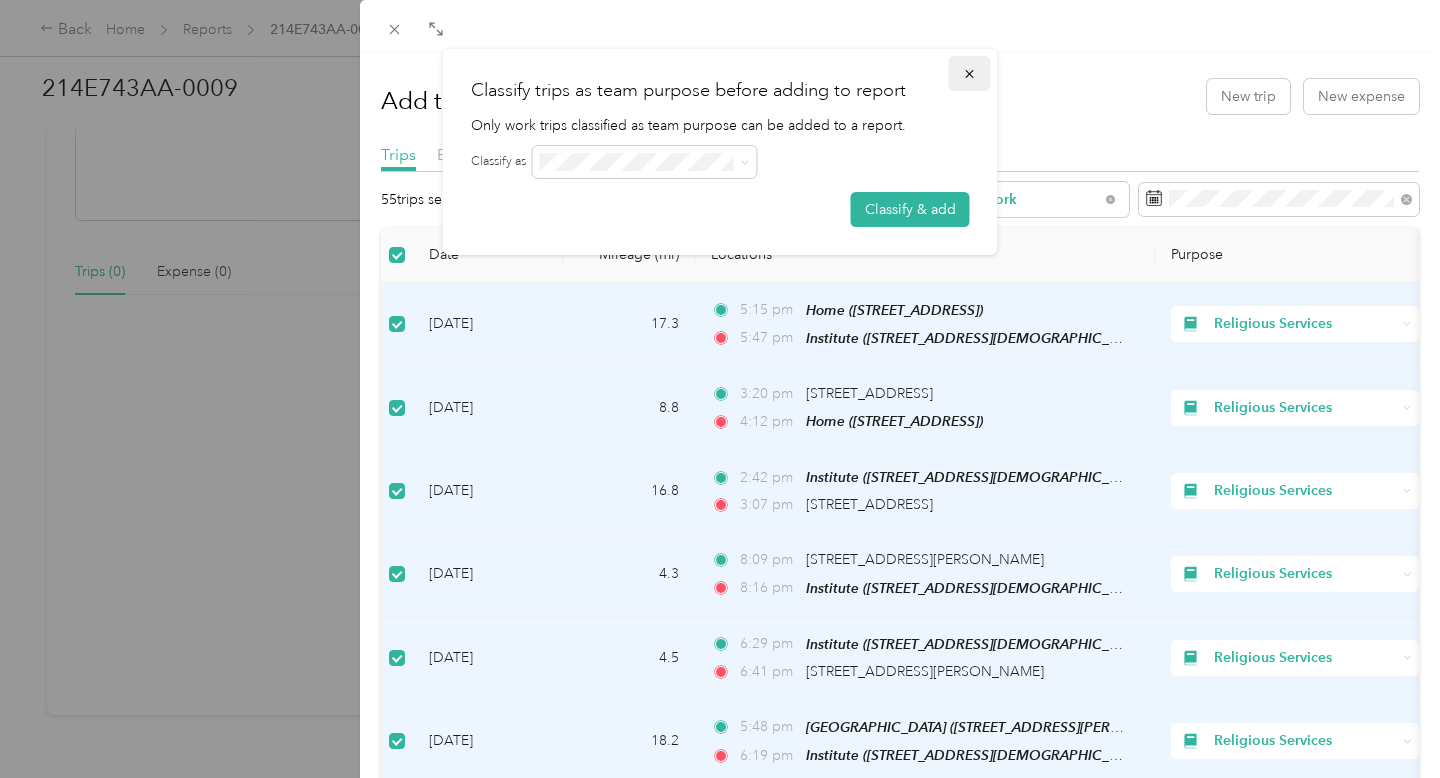 click 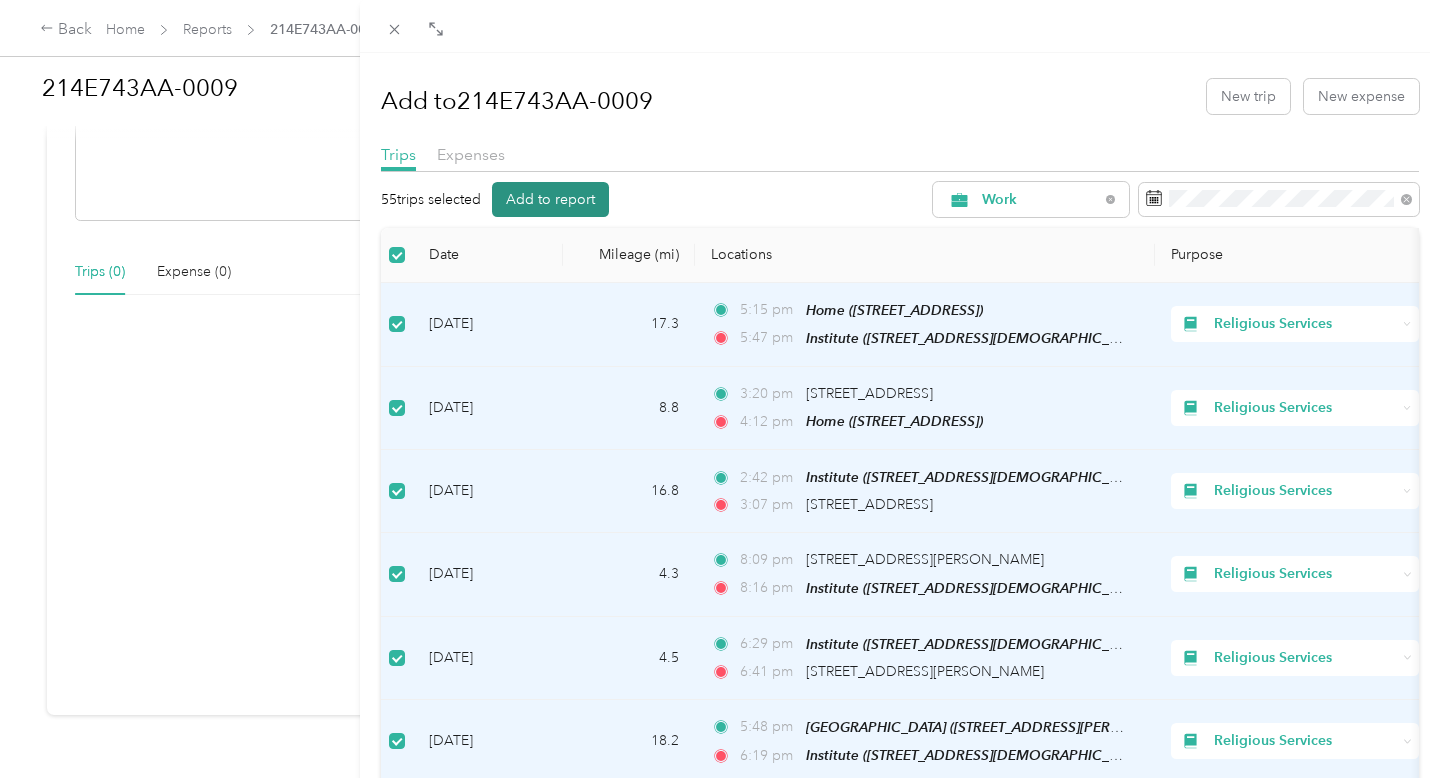 click on "Add to report" at bounding box center [550, 199] 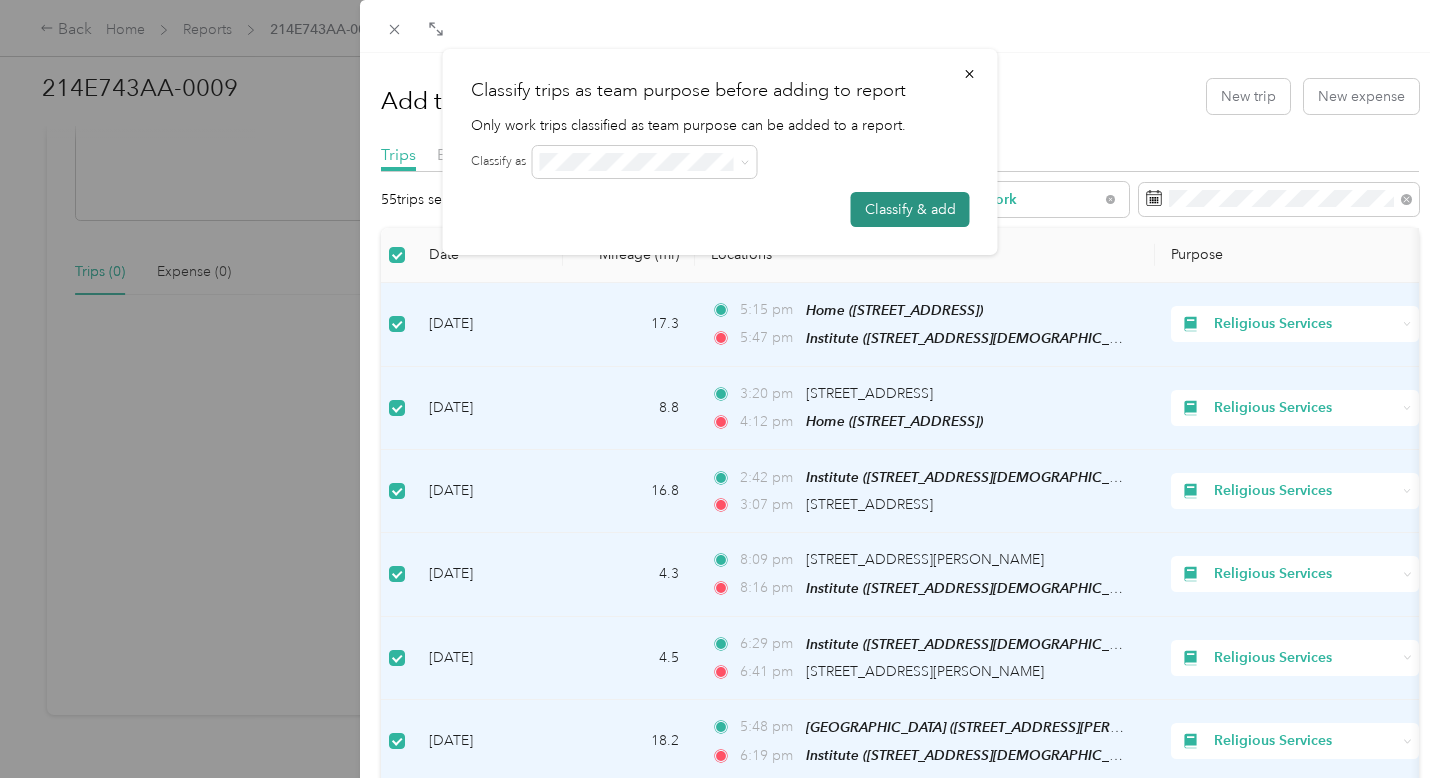 click on "Classify & add" at bounding box center [910, 209] 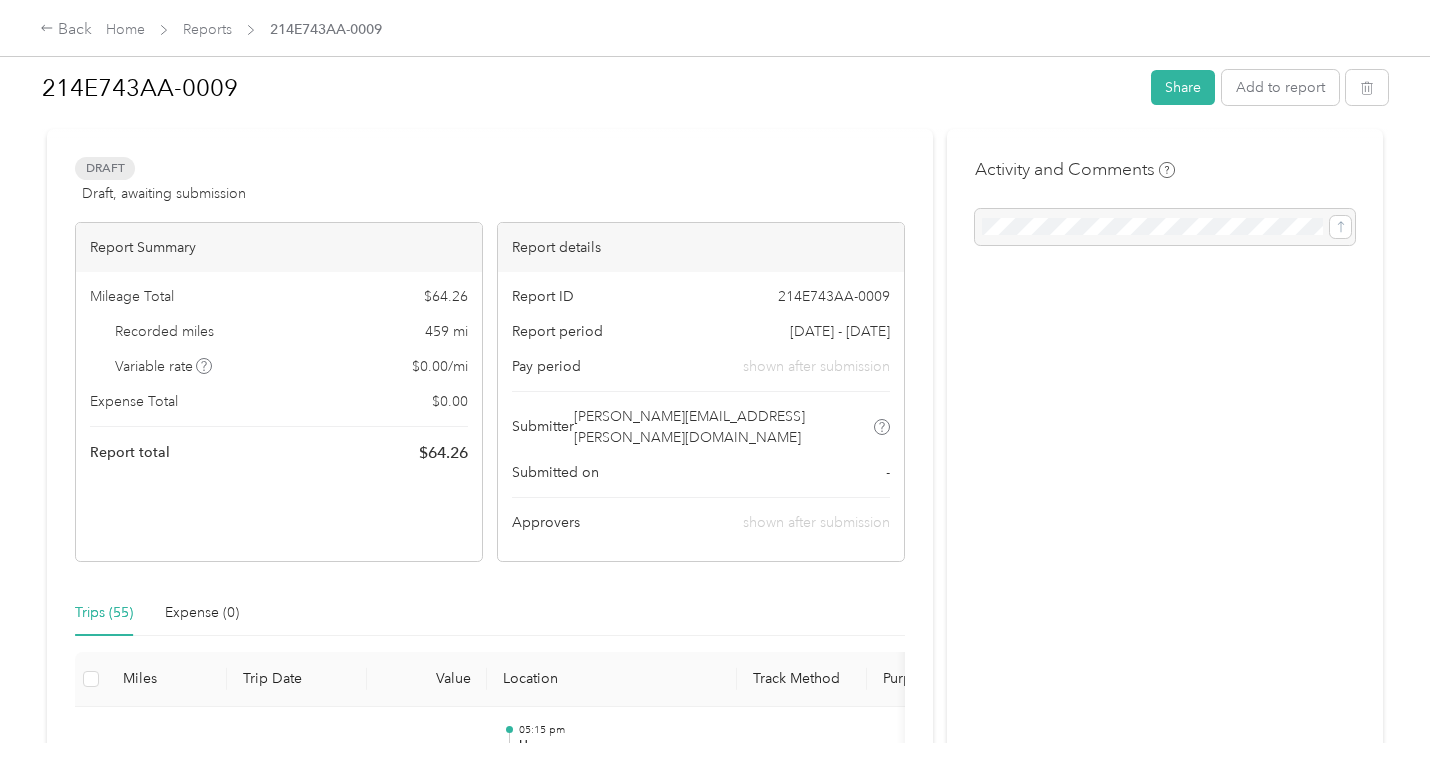 scroll, scrollTop: 0, scrollLeft: 0, axis: both 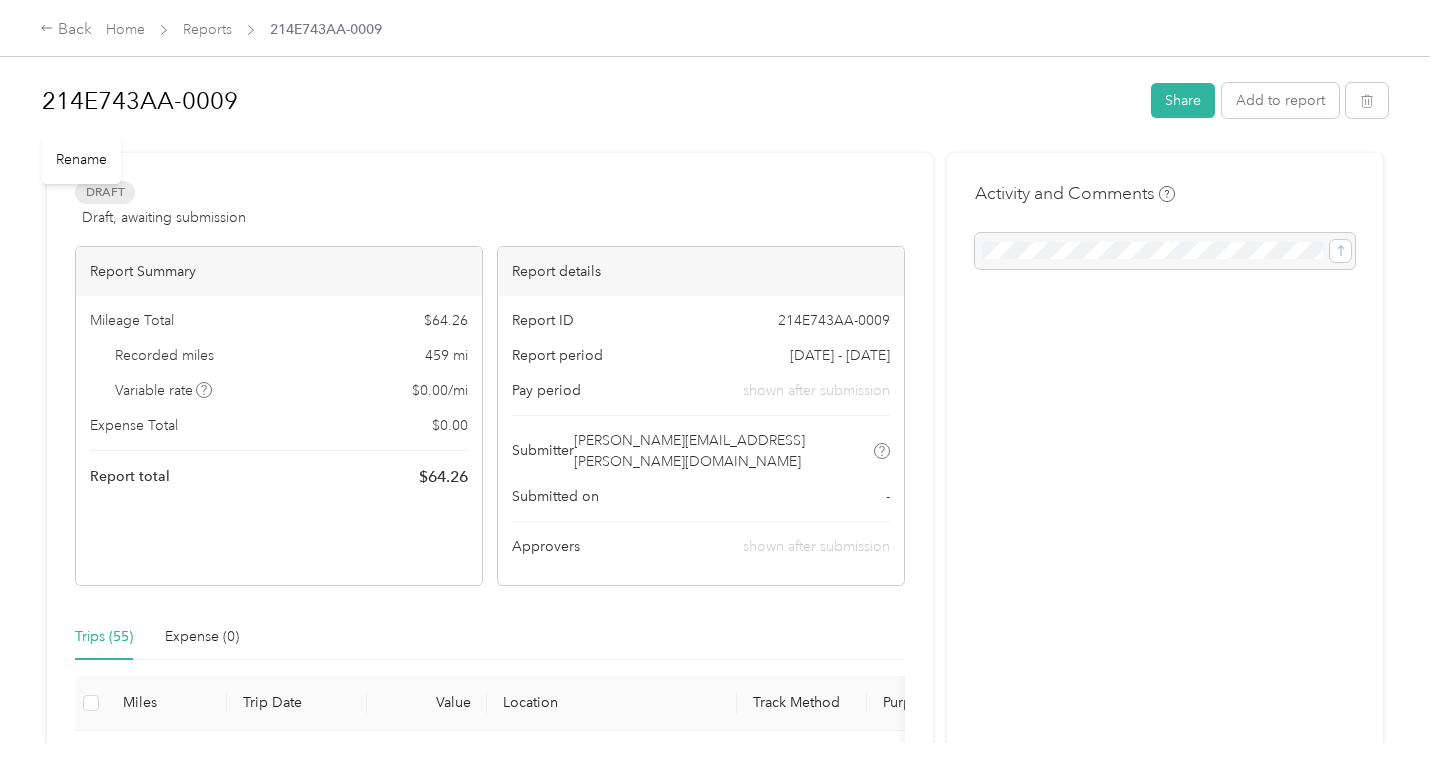 click on "214E743AA-0009" at bounding box center [589, 101] 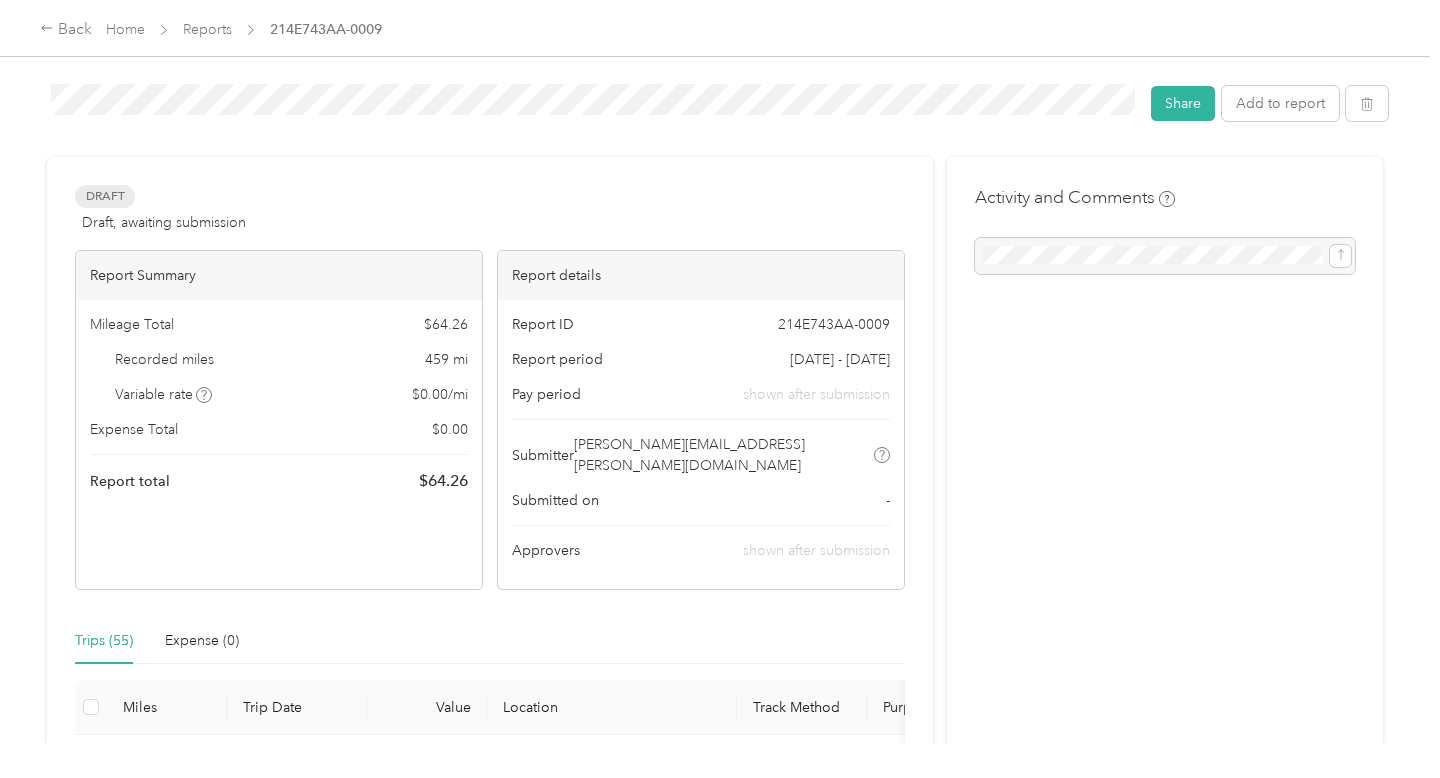 click on "Draft Draft, awaiting submission View  activity & comments Report Summary Mileage Total $ 64.26 Recorded miles 459   mi Variable rate   $ 0.00 / mi Expense Total $ 0.00 Report total $ 64.26 Report details Report ID 214E743AA-0009 Report period [DATE] - [DATE] Pay period shown after submission [PERSON_NAME] [PERSON_NAME][EMAIL_ADDRESS][PERSON_NAME][DOMAIN_NAME] Submitted on - Approvers shown after submission Trips (55) Expense (0) Miles Trip Date Value Location Track Method Purpose Notes Tags                     17.3 [DATE] $2.42 05:15 pm Home 05:47 pm Institute GPS Work - 8.8 [DATE] $1.23 03:20 pm [STREET_ADDRESS] 04:12 pm Home GPS Work - 16.8 [DATE] $2.35 02:42 pm Institute 03:07 pm [STREET_ADDRESS] GPS Work - 4.3 [DATE] $0.60 08:09 pm 300–[STREET_ADDRESS][PERSON_NAME] 08:16 pm Institute GPS Work - 4.5 [DATE] $0.63 06:29 pm Institute 06:41 pm [STREET_ADDRESS][PERSON_NAME] GPS Work - 18.2 [DATE] $2.55 05:48 pm [GEOGRAPHIC_DATA] 06:19 pm Institute GPS Work - 0.6 $0.08" at bounding box center (490, 3214) 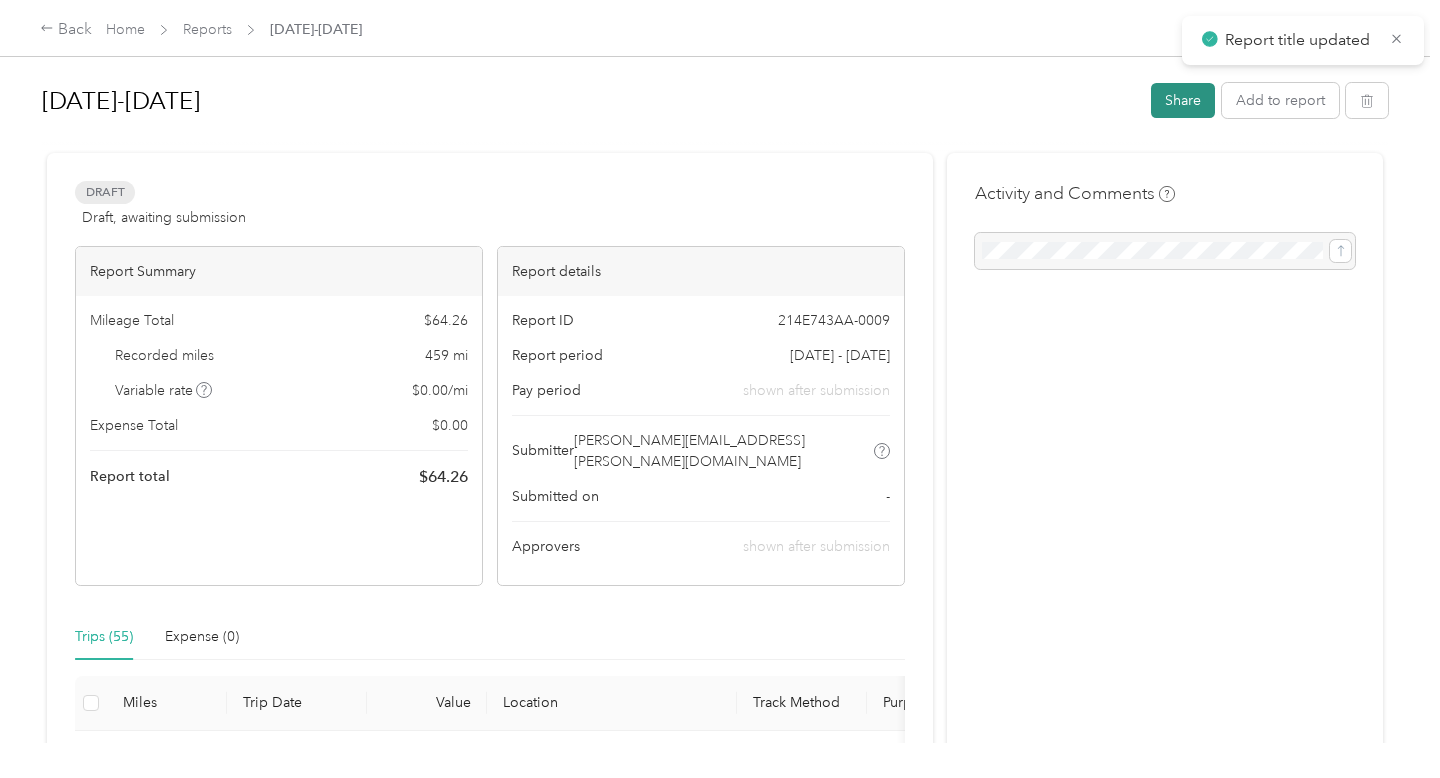 click on "Share" at bounding box center [1183, 100] 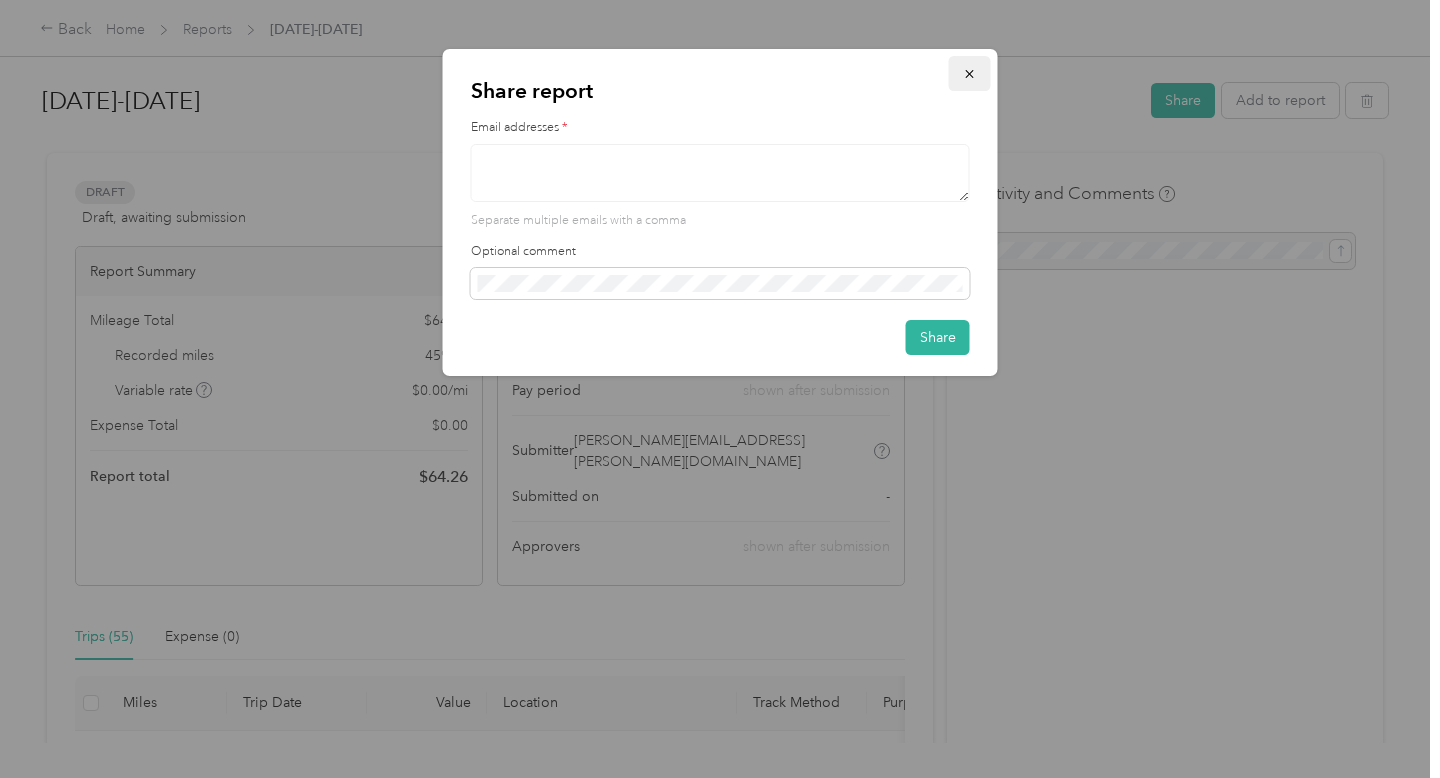 click at bounding box center [970, 73] 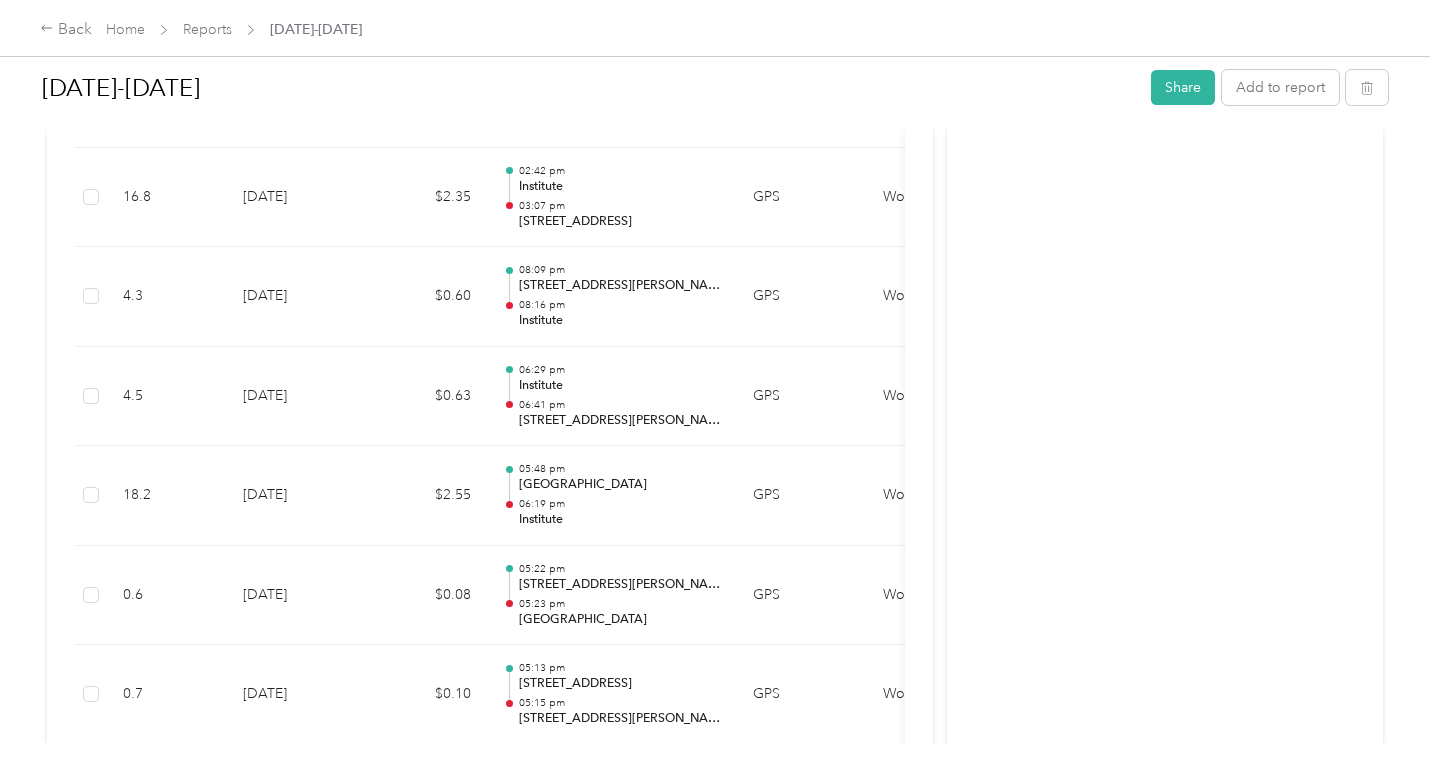 scroll, scrollTop: 0, scrollLeft: 0, axis: both 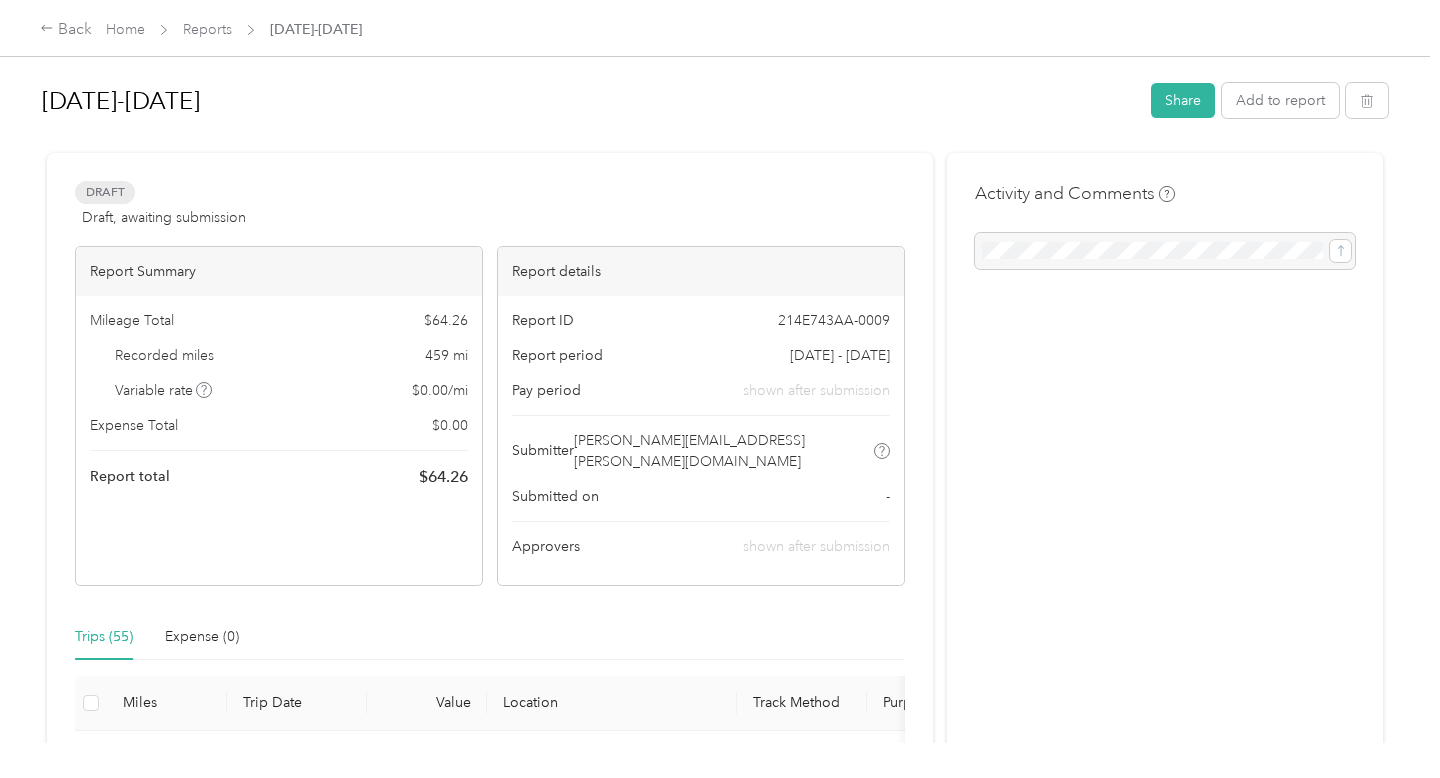 click at bounding box center [1165, 251] 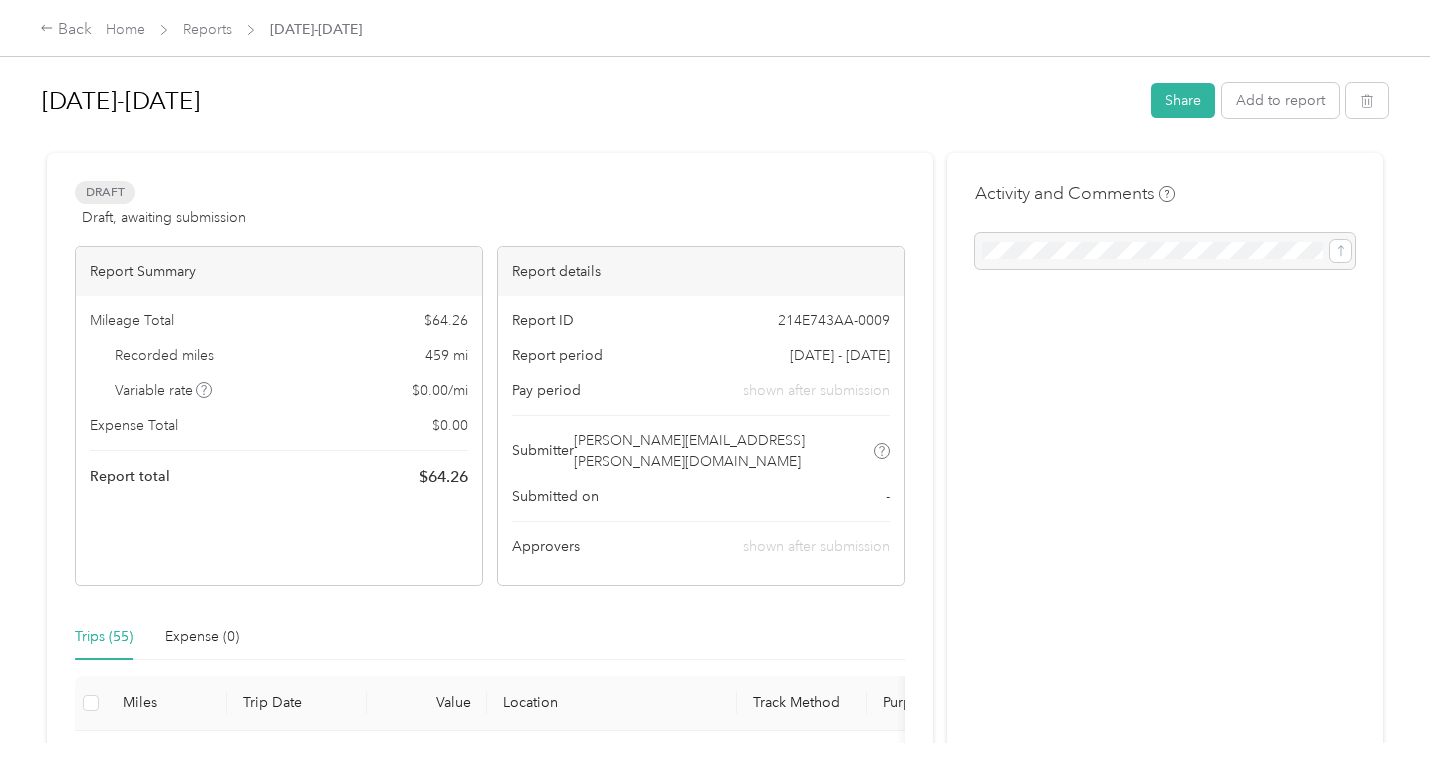 click at bounding box center (715, 144) 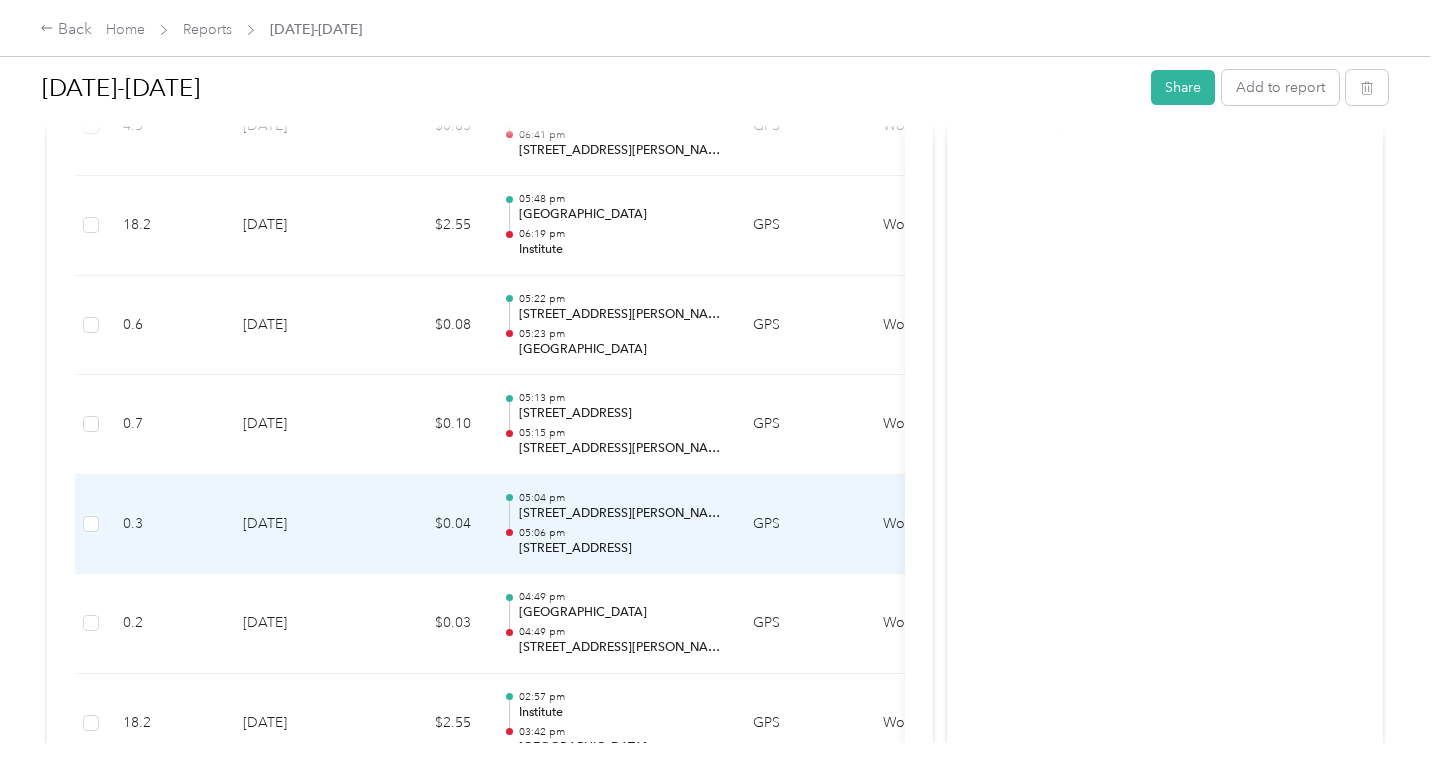 scroll, scrollTop: 0, scrollLeft: 0, axis: both 